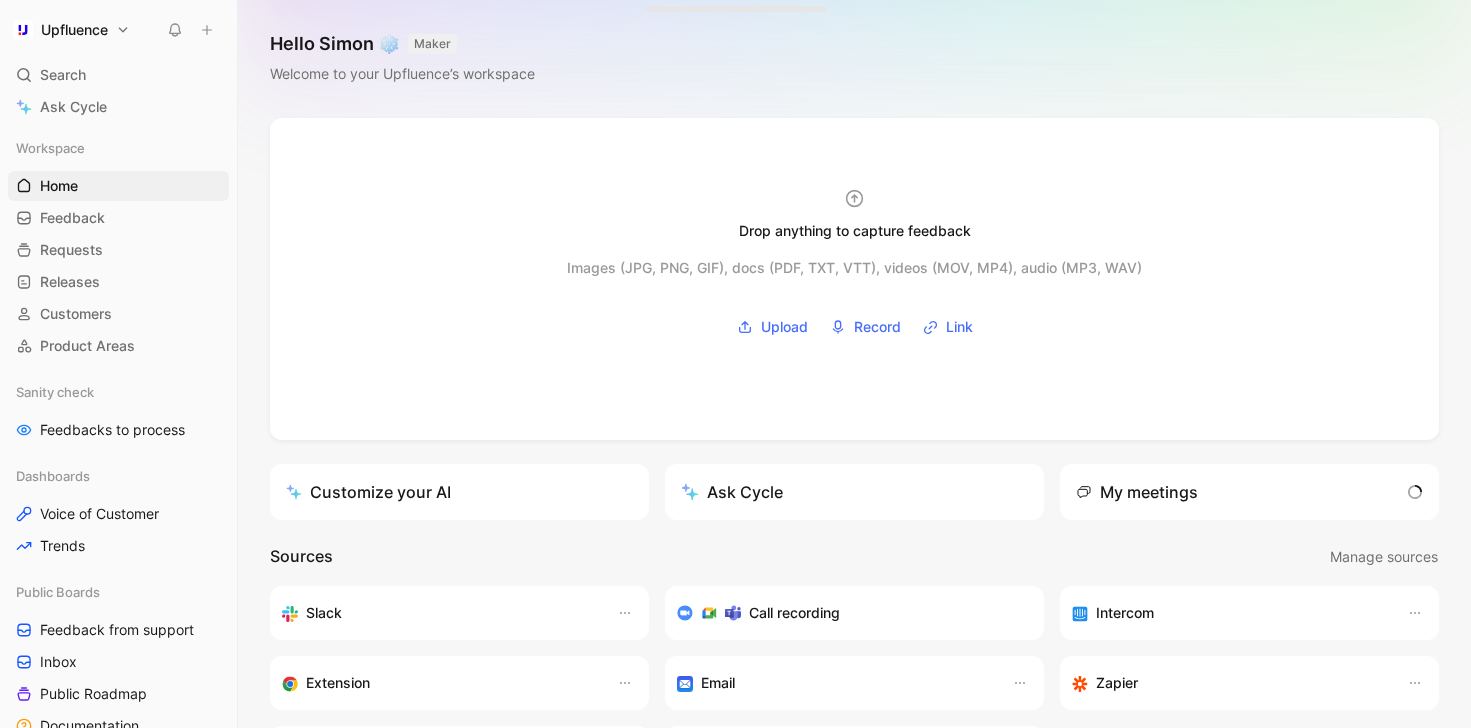 scroll, scrollTop: 0, scrollLeft: 0, axis: both 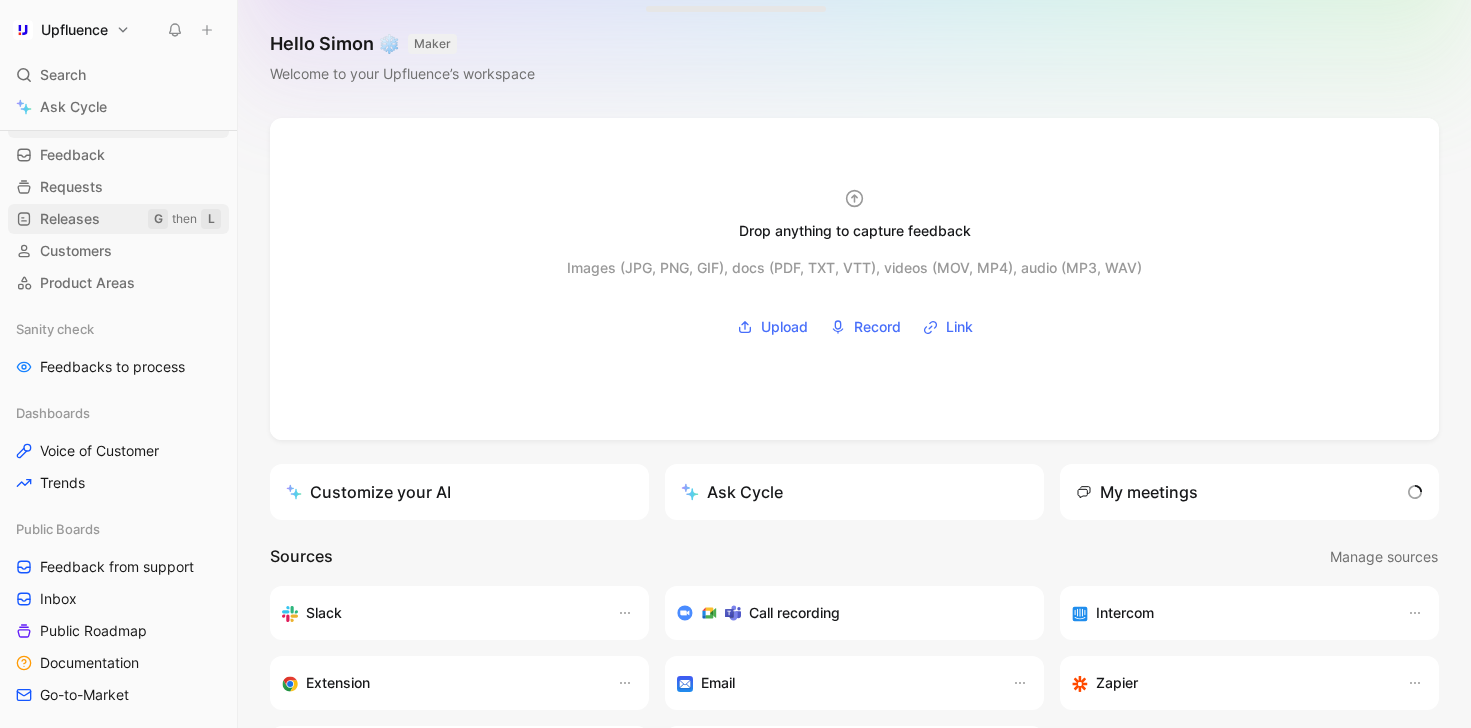 click on "Releases" at bounding box center (70, 219) 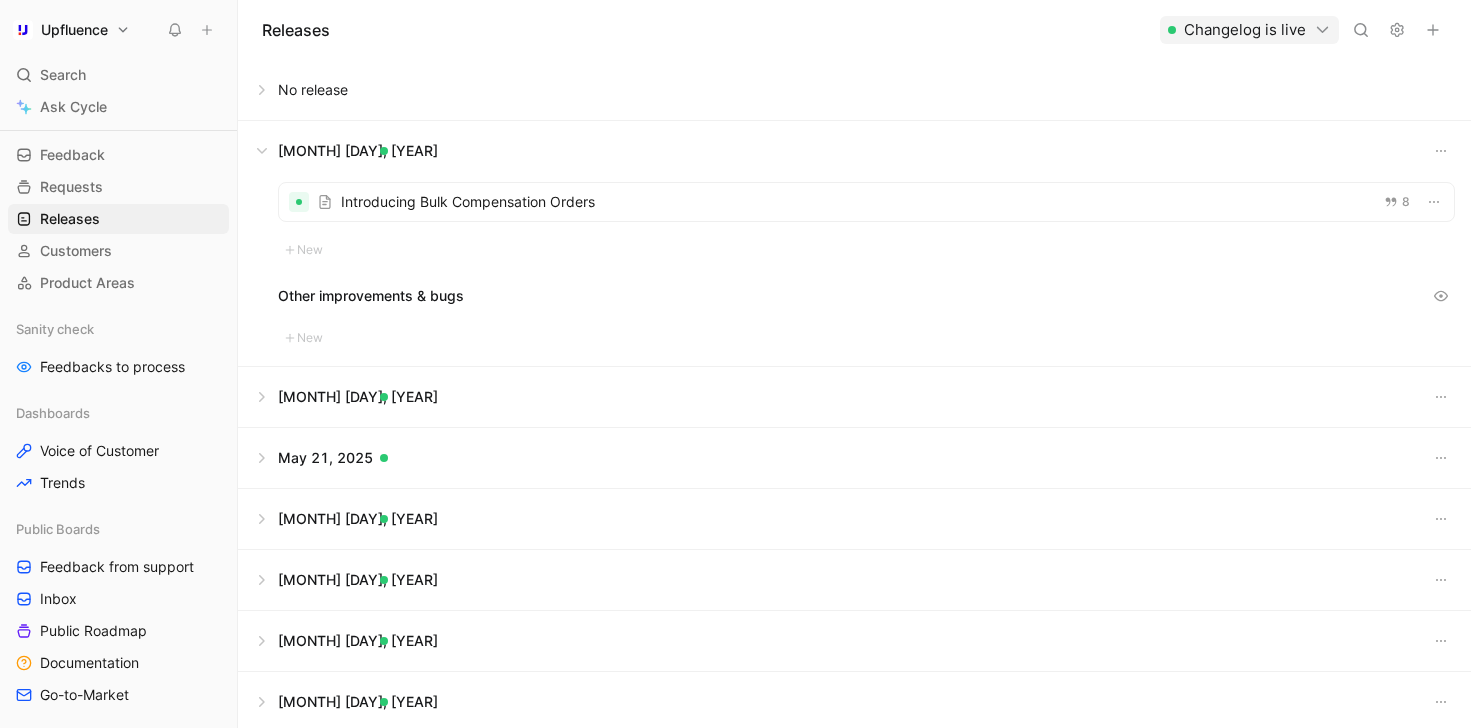 click at bounding box center [854, 90] 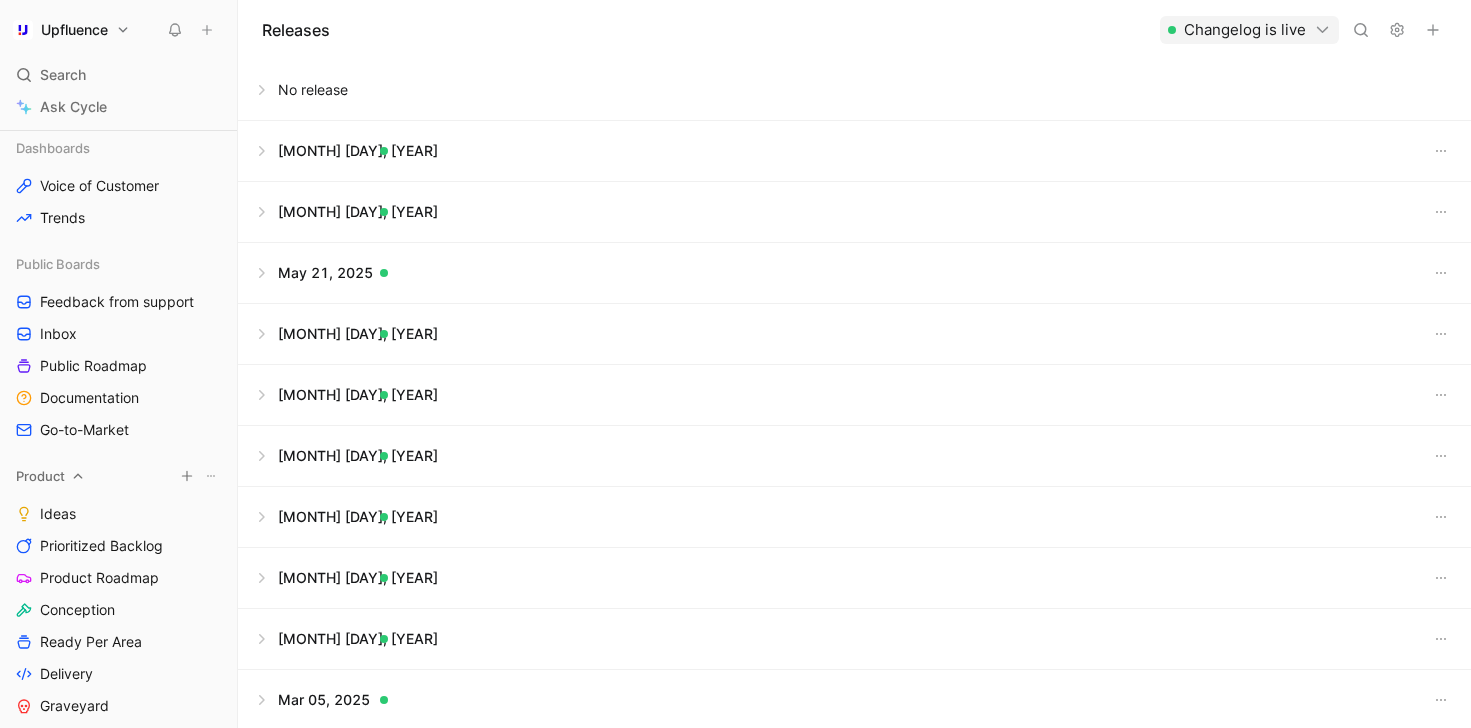 scroll, scrollTop: 475, scrollLeft: 0, axis: vertical 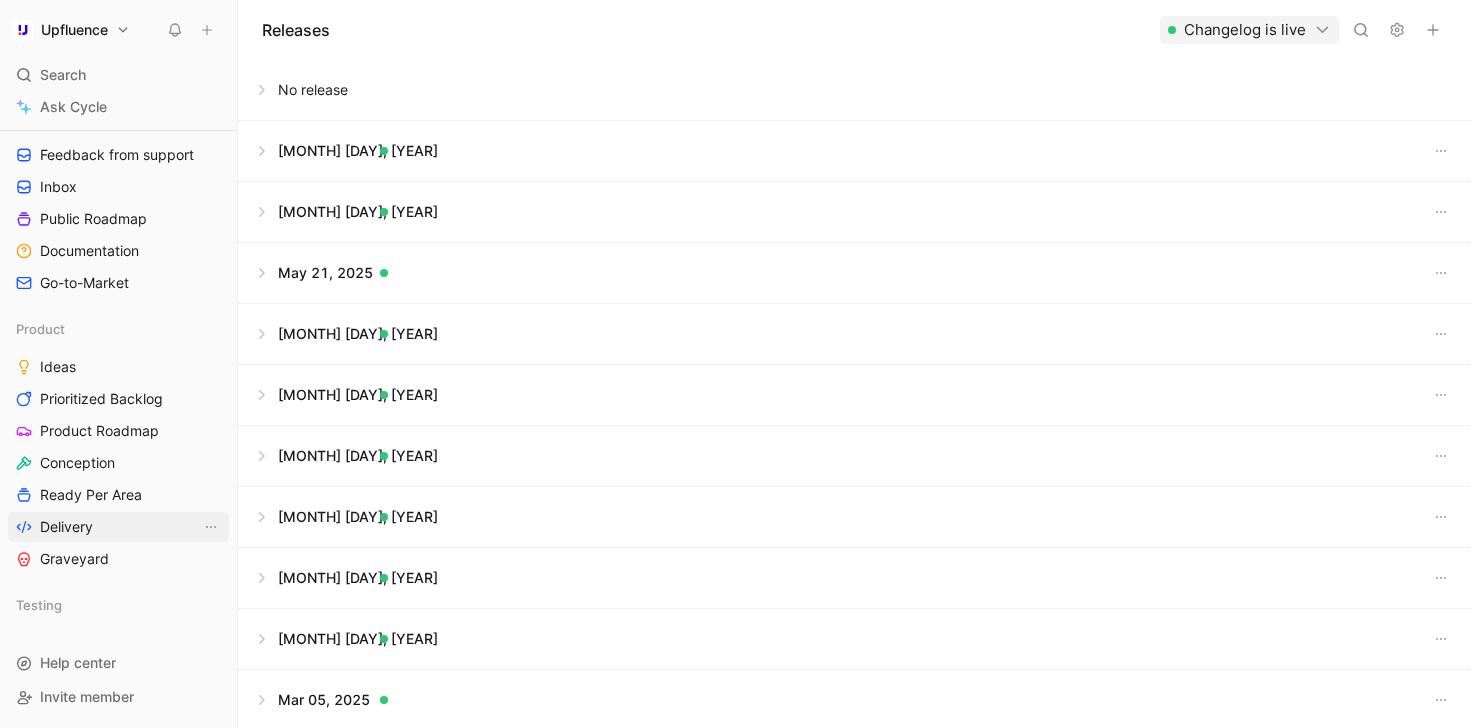 click on "Delivery" at bounding box center [118, 527] 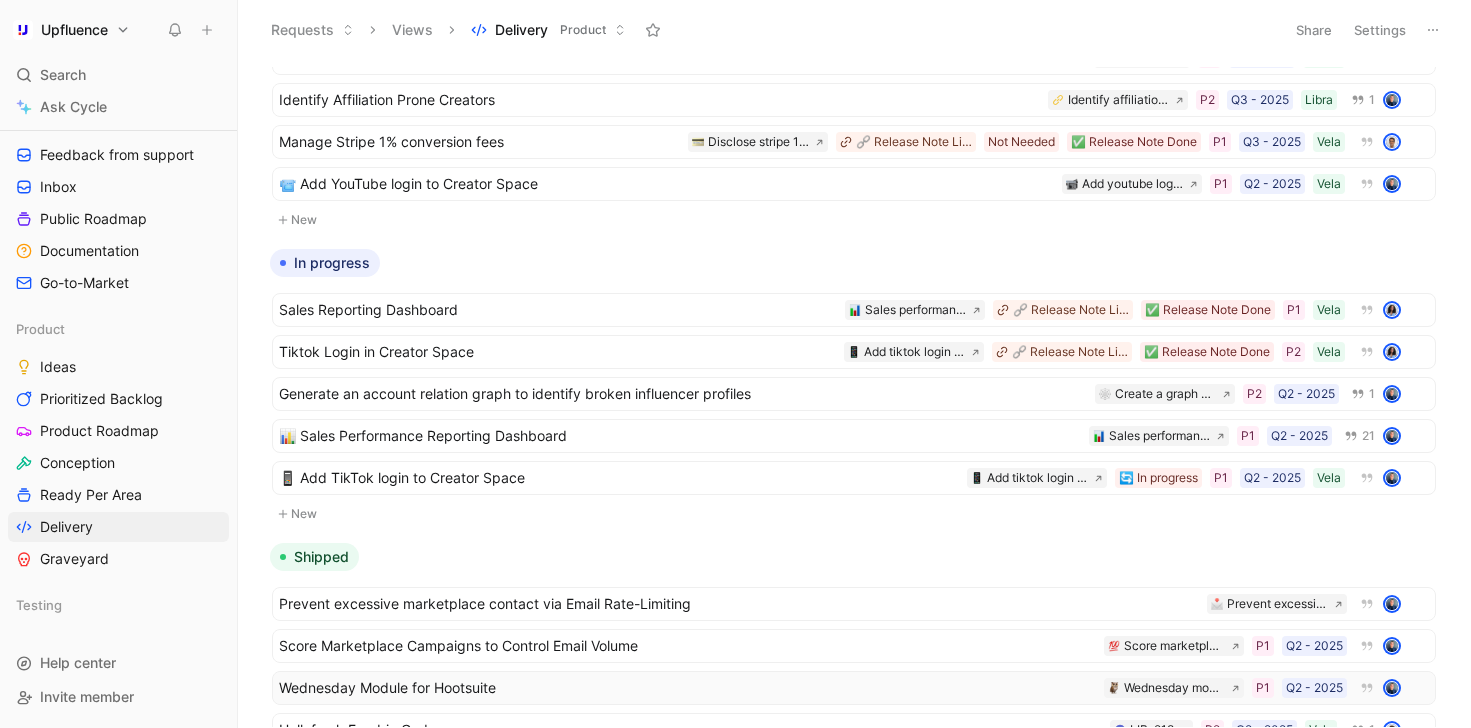 scroll, scrollTop: 486, scrollLeft: 0, axis: vertical 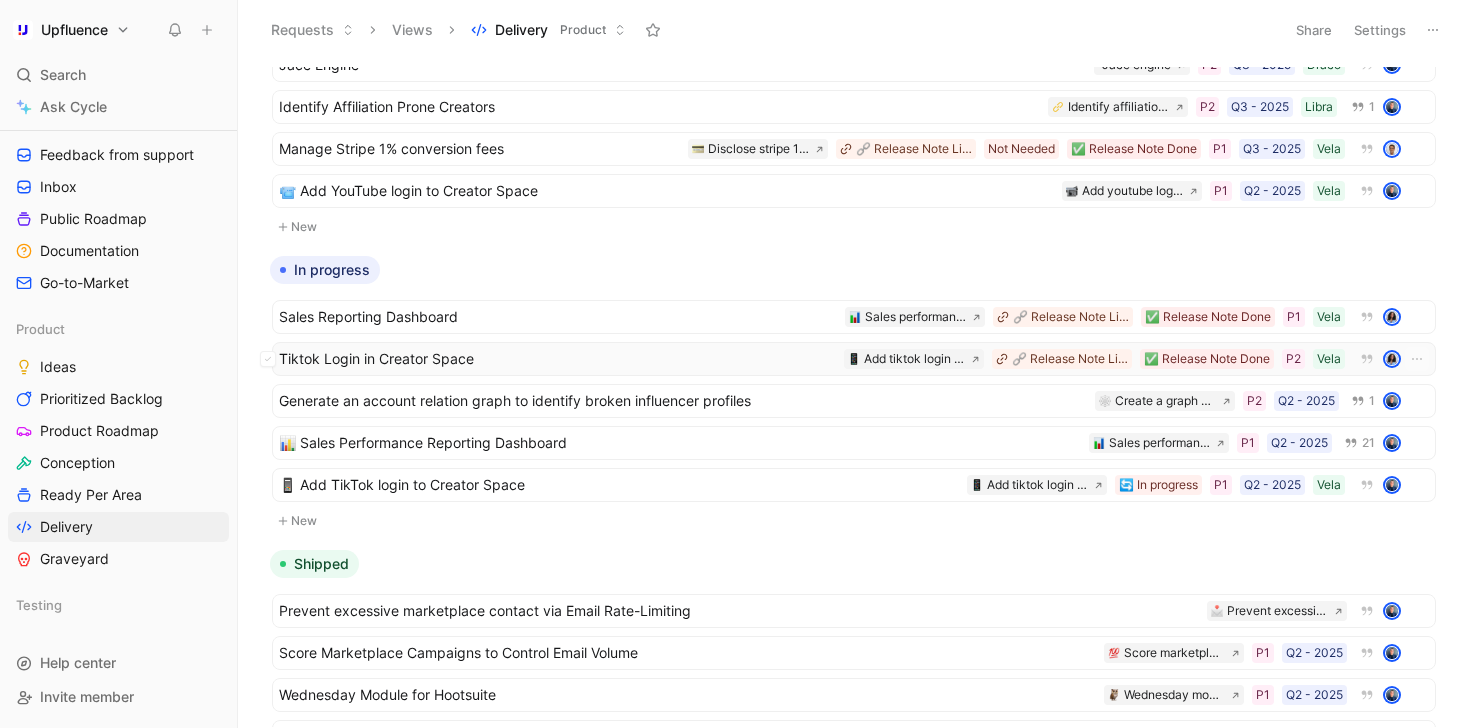 click on "Tiktok Login in Creator Space" at bounding box center (557, 359) 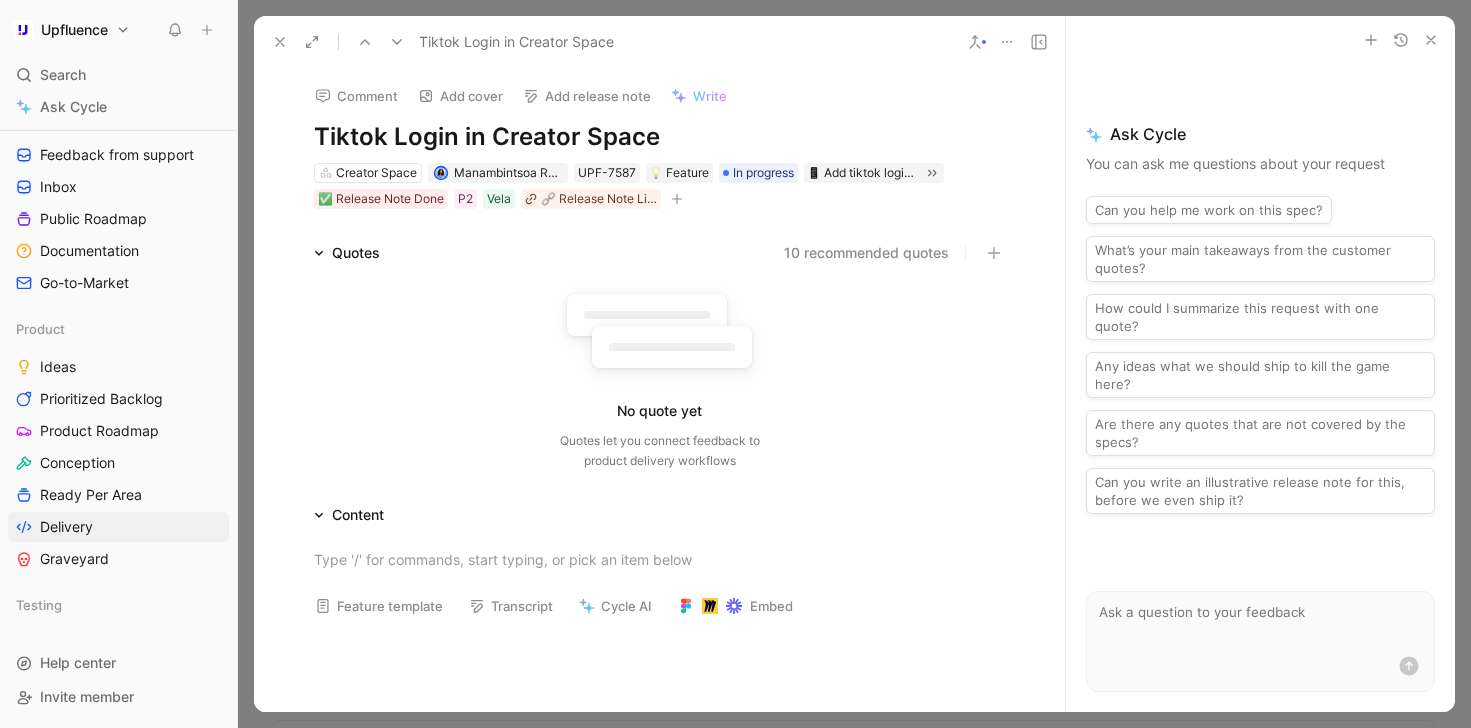 click on "Add release note" at bounding box center (587, 96) 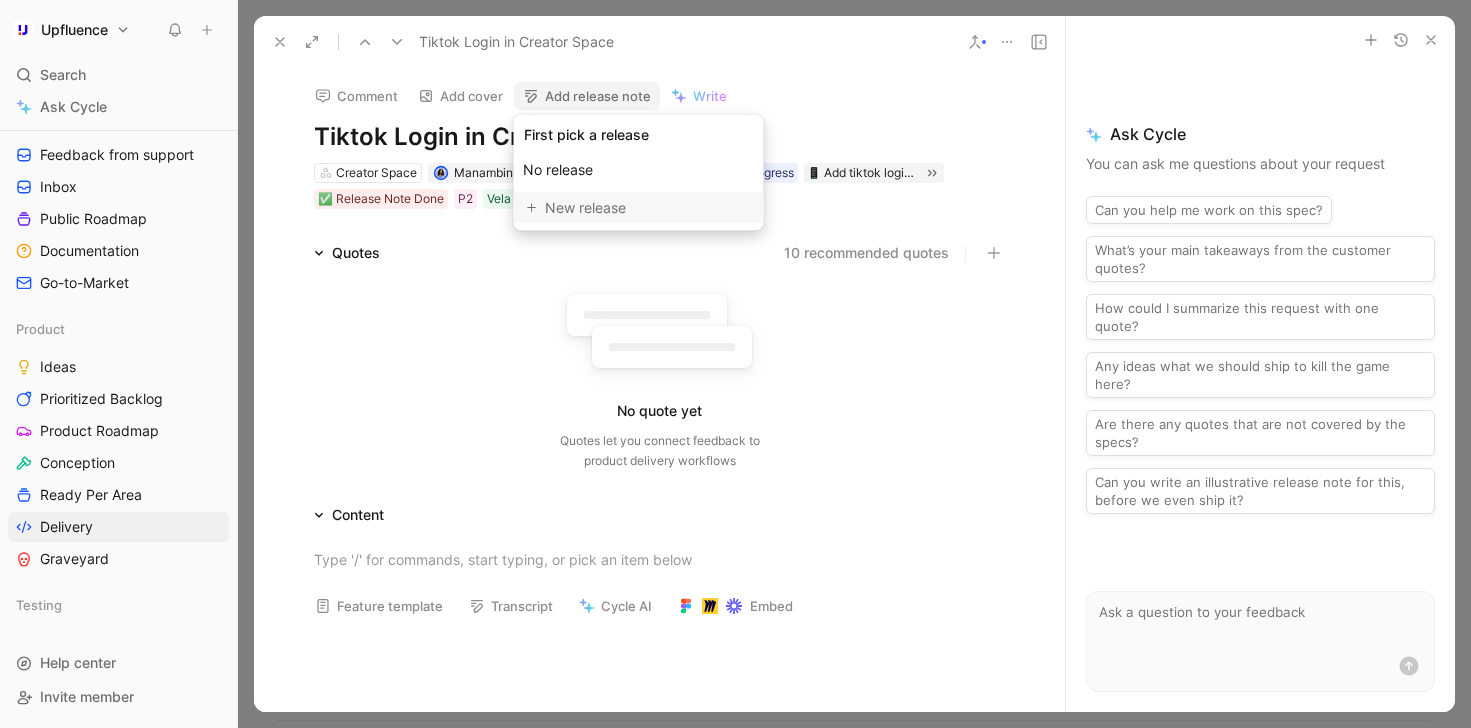 click on "New release" at bounding box center [648, 208] 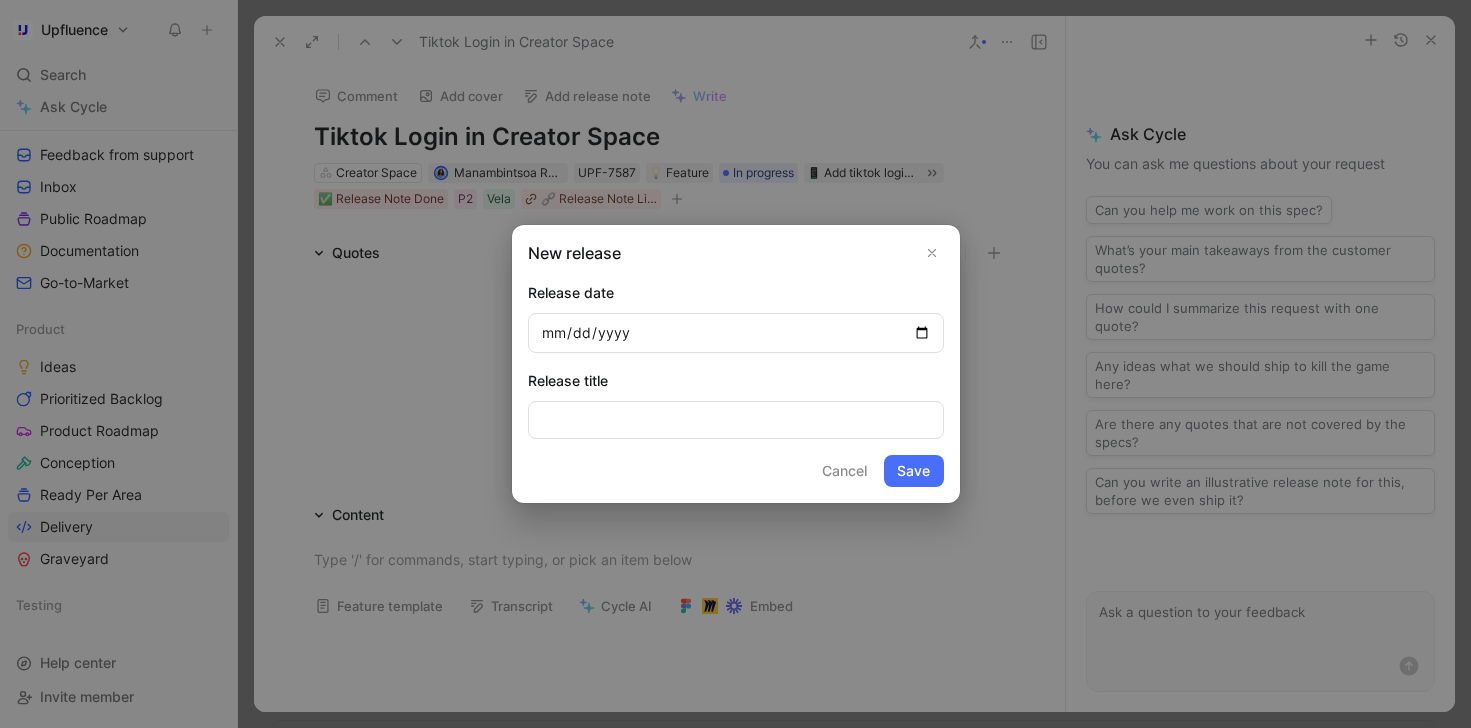 click at bounding box center (736, 333) 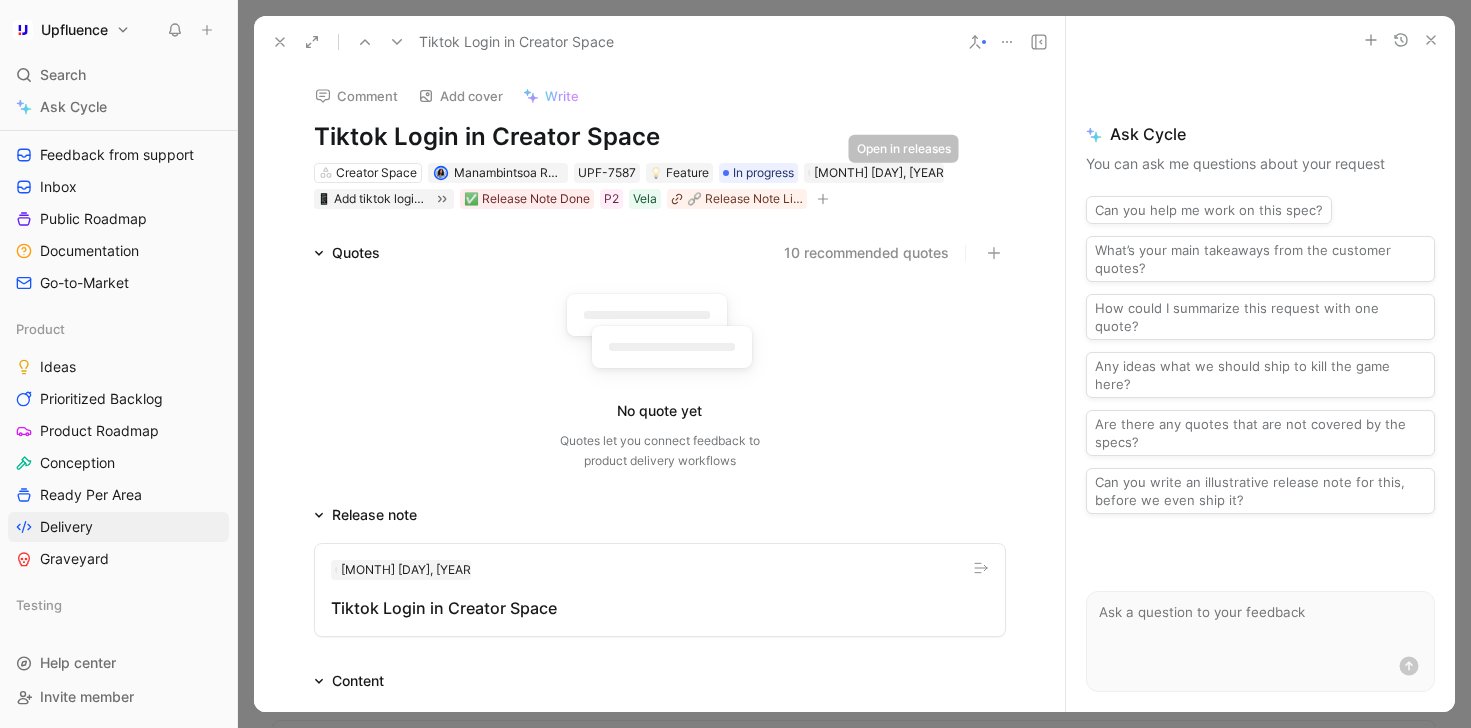 click at bounding box center [959, 173] 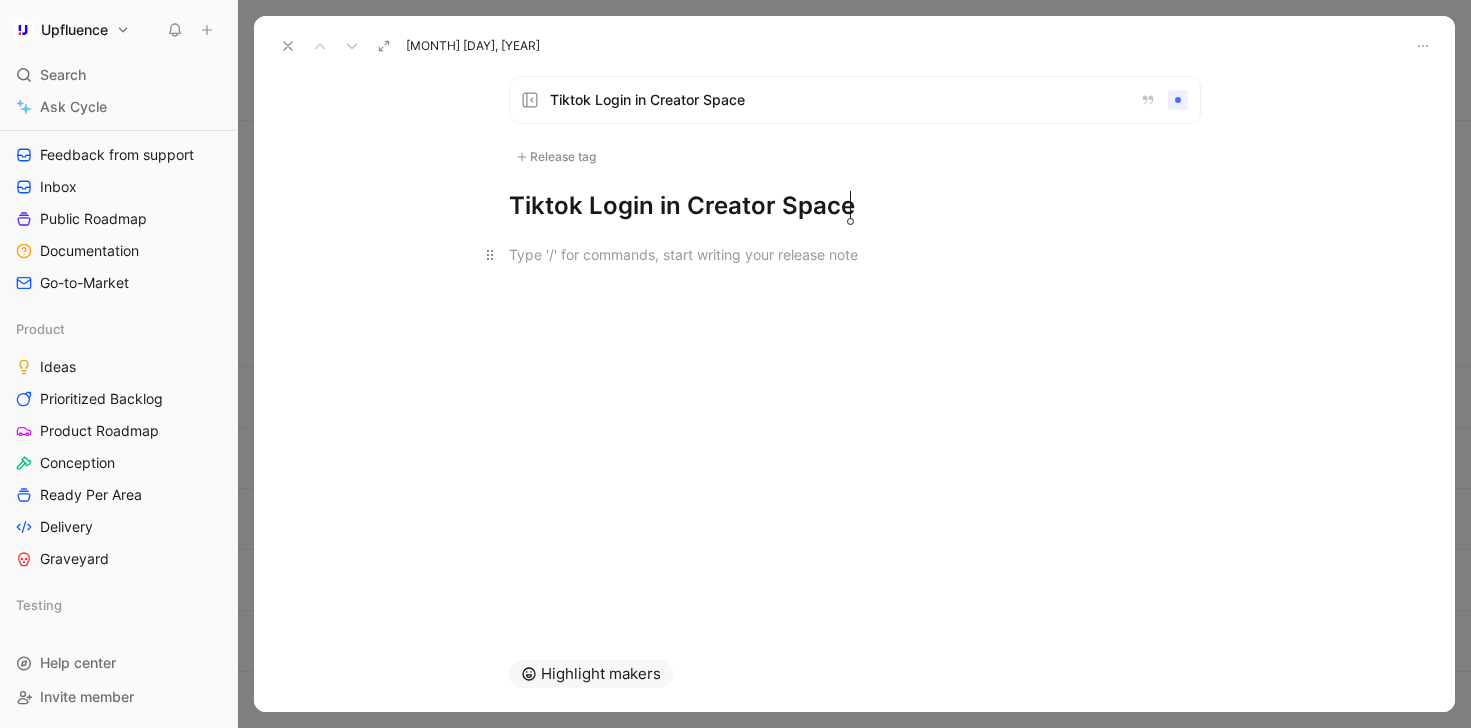 click at bounding box center [855, 254] 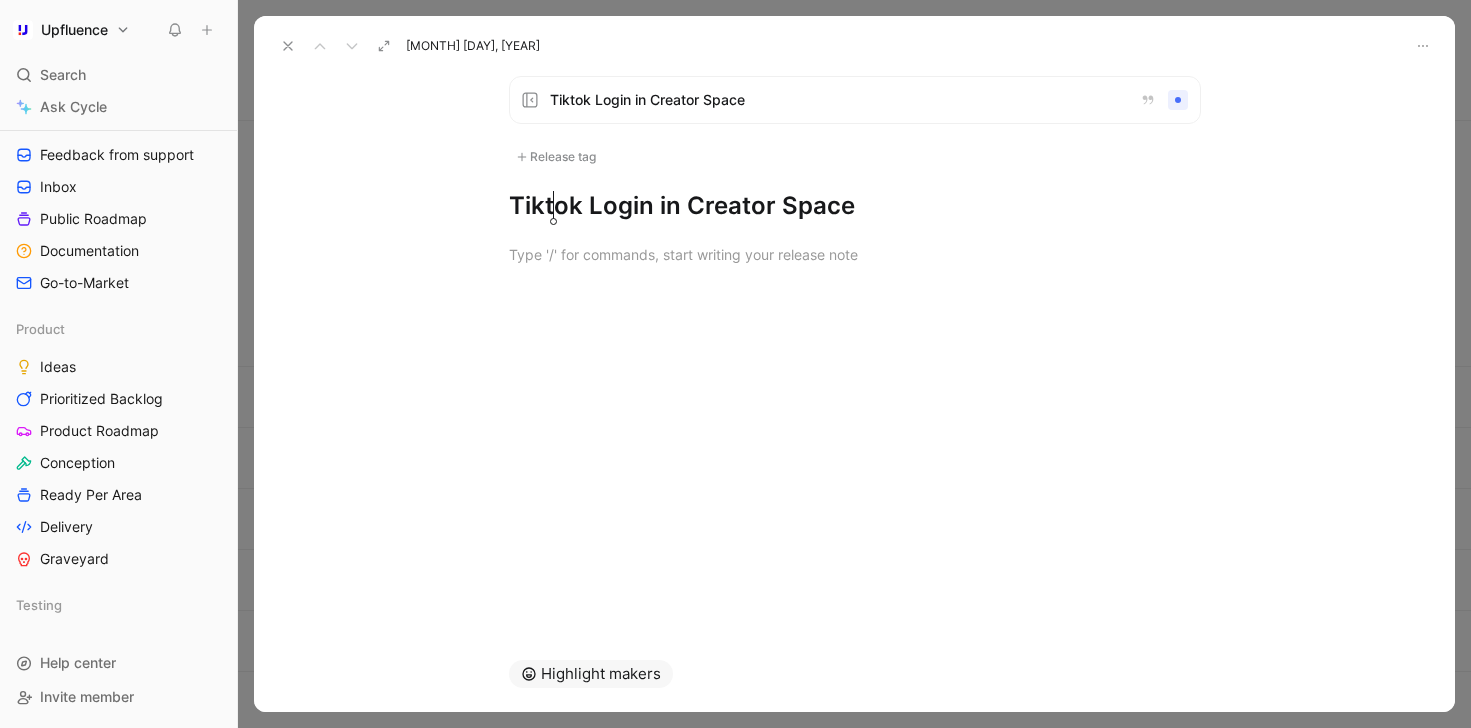 click on "Tiktok Login in Creator Space" at bounding box center (855, 206) 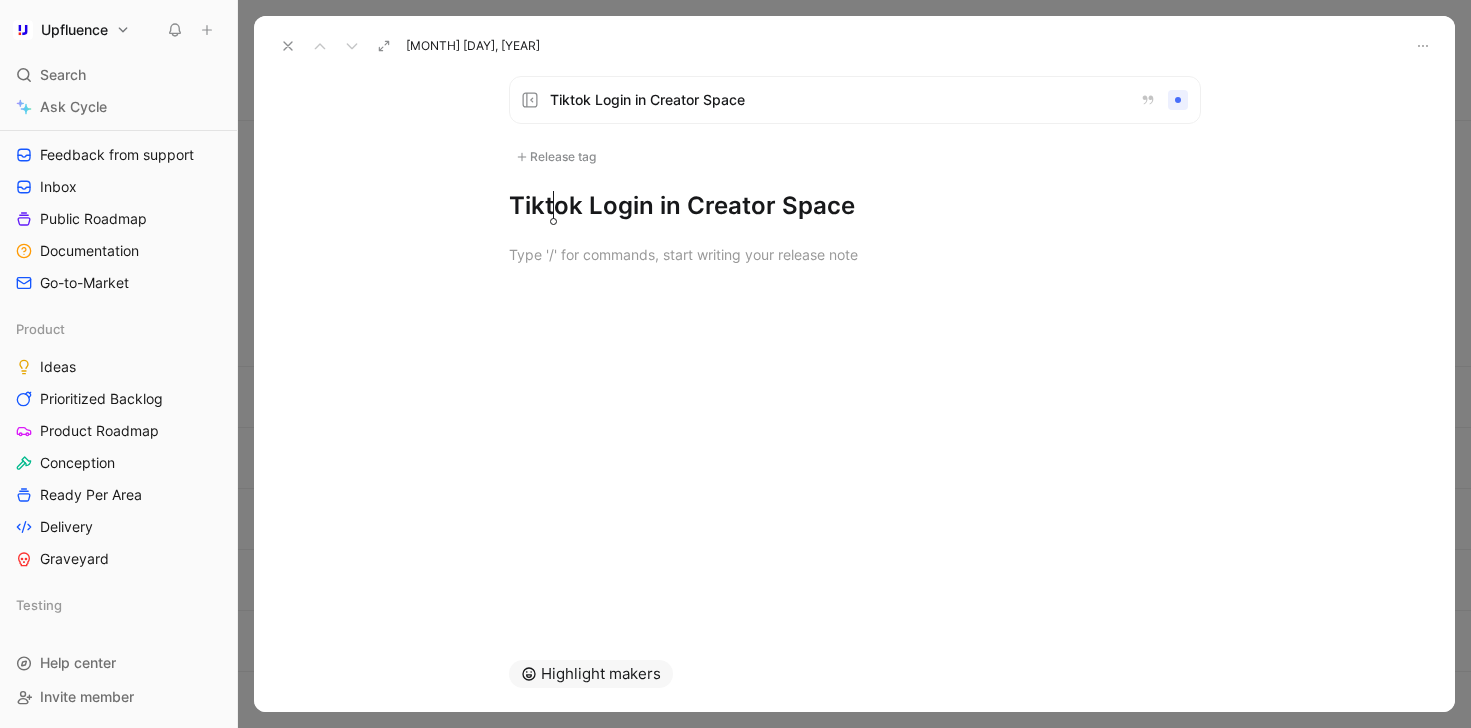 click on "T" at bounding box center (0, 0) 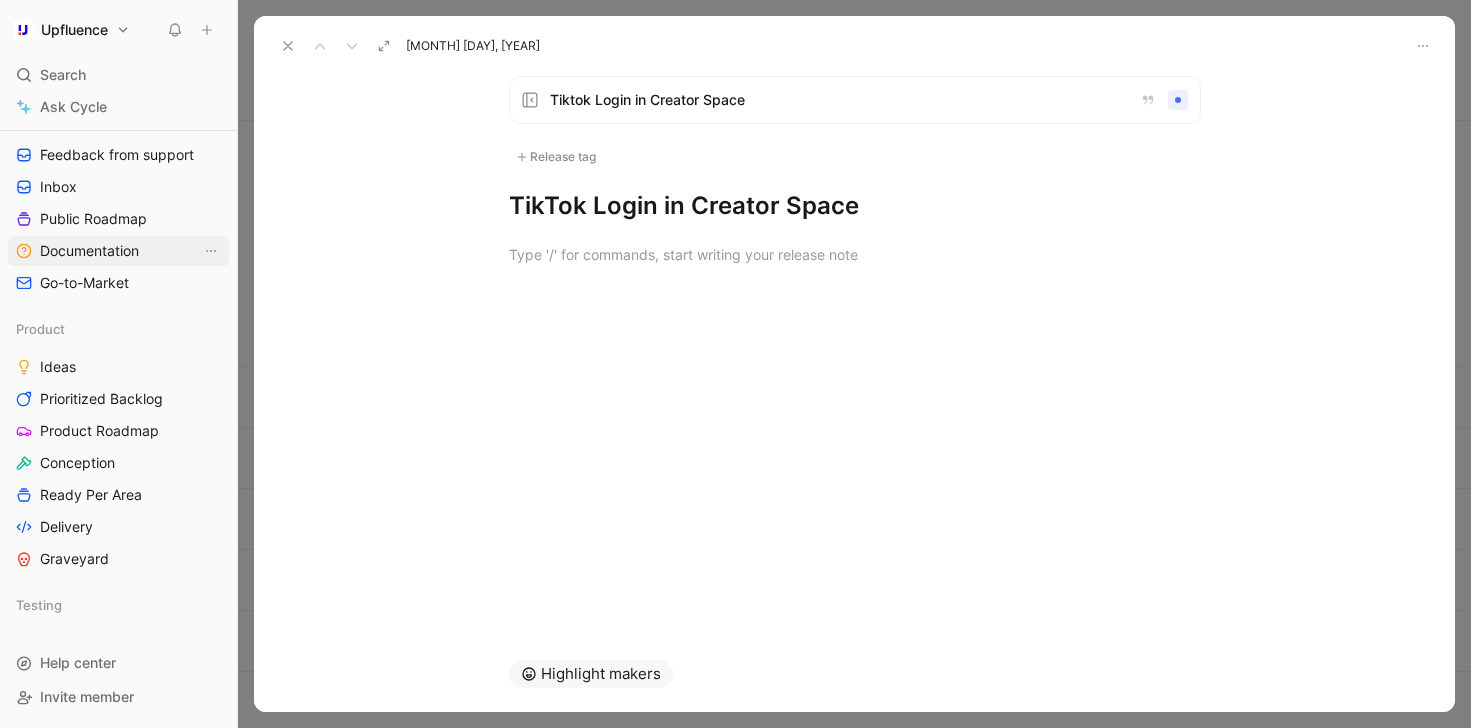 click on "Documentation" at bounding box center (89, 251) 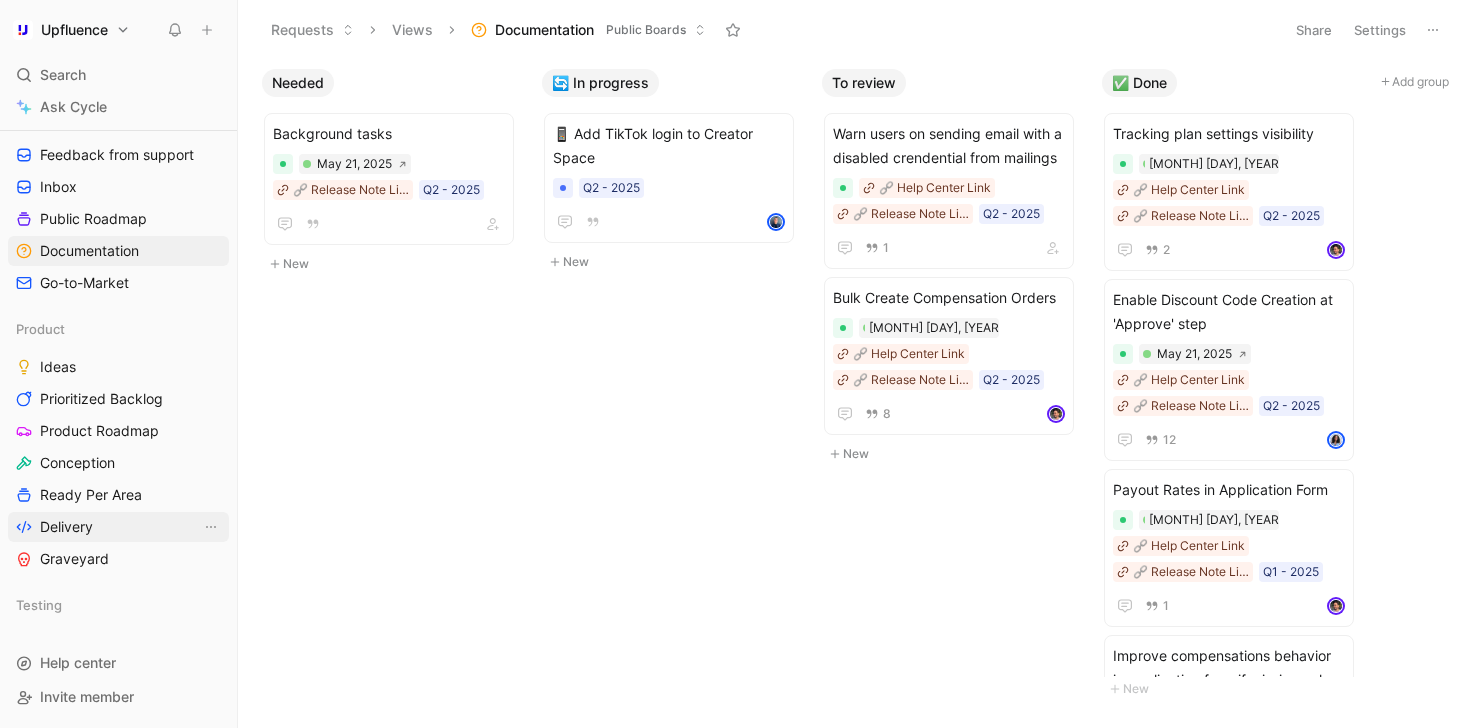 click on "Delivery" at bounding box center (118, 527) 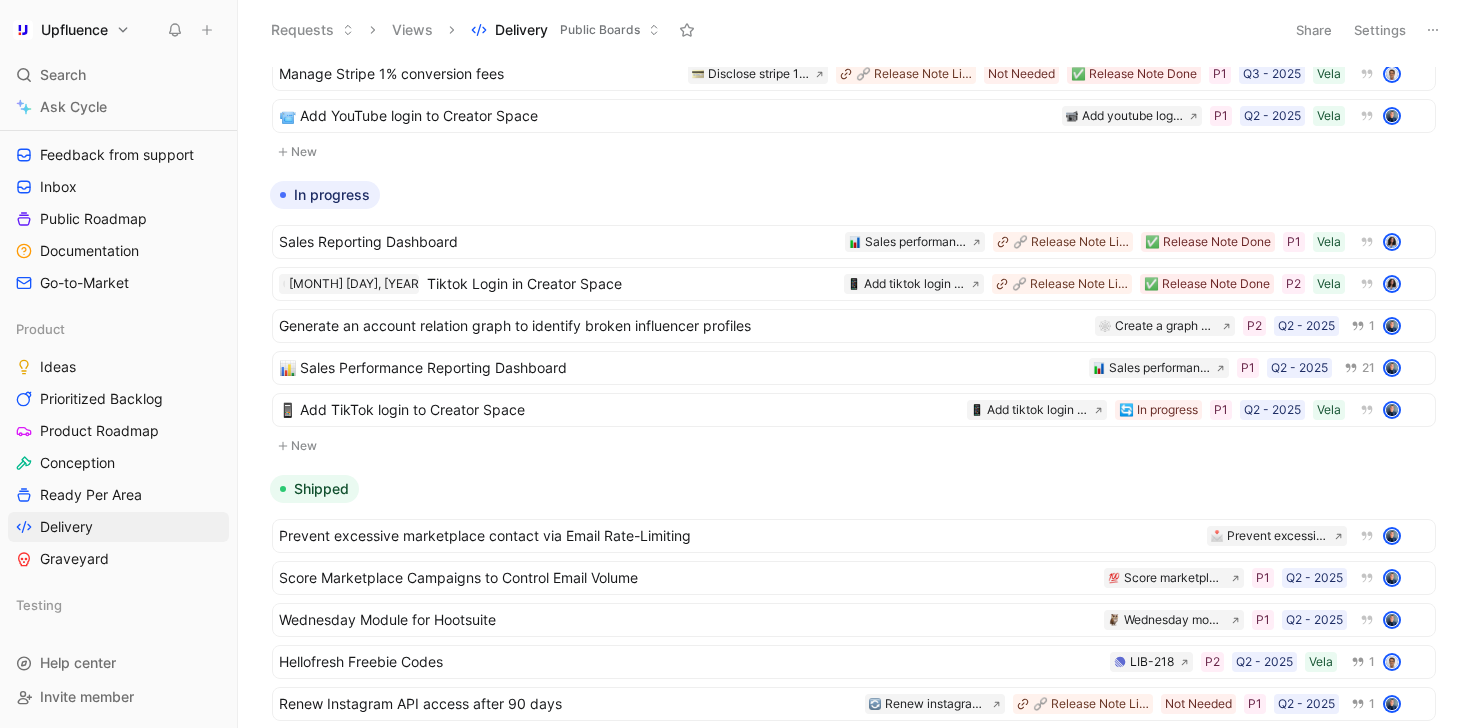 scroll, scrollTop: 530, scrollLeft: 0, axis: vertical 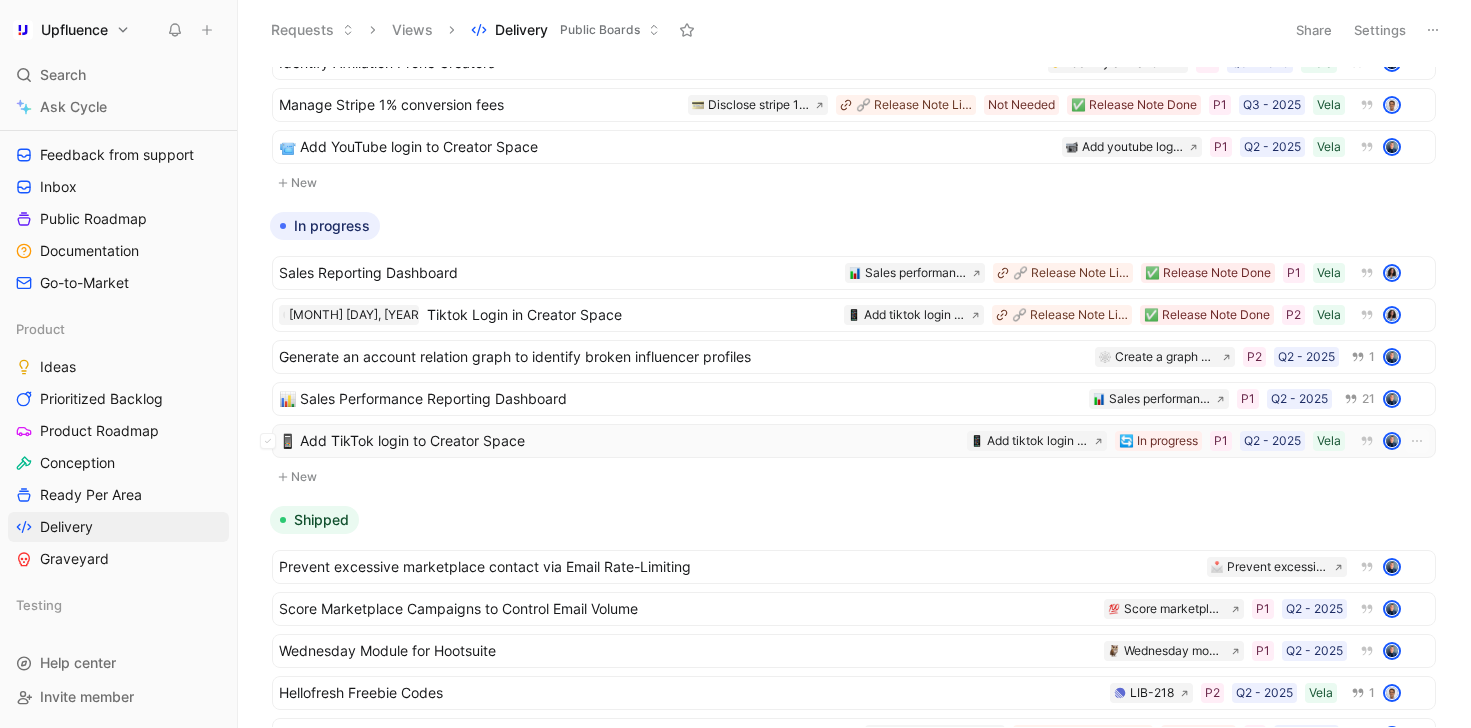 click on "📱 Add TikTok login to Creator Space" at bounding box center (619, 441) 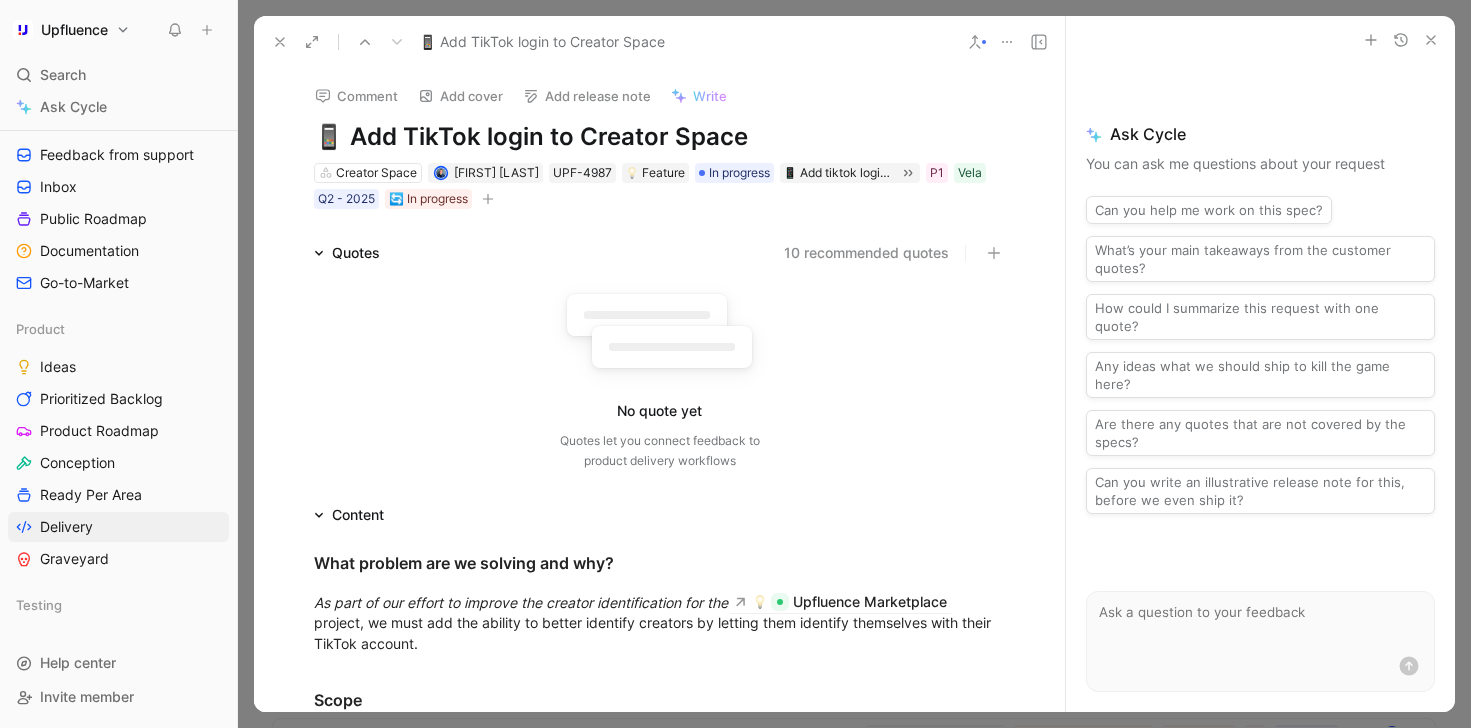 click at bounding box center [488, 199] 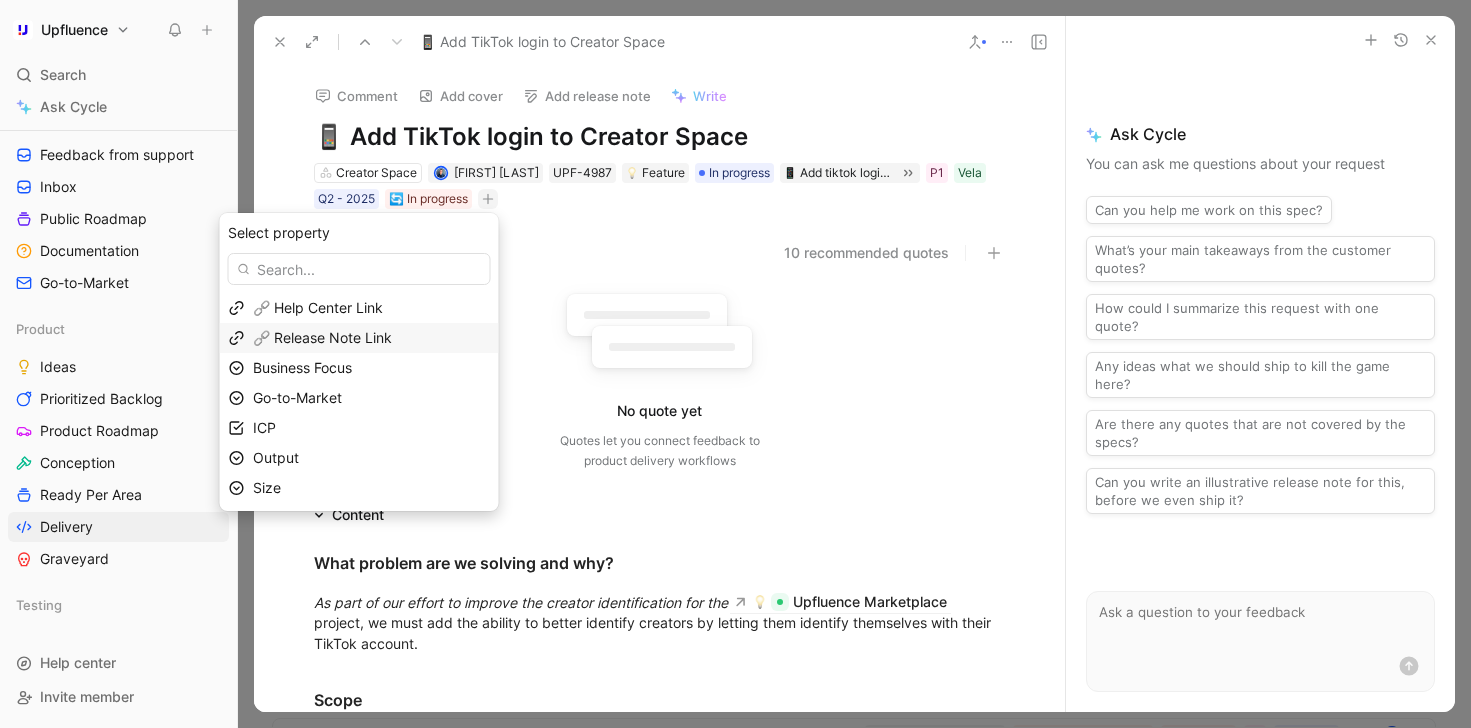 click on "🔗 Release Note Link" at bounding box center [322, 337] 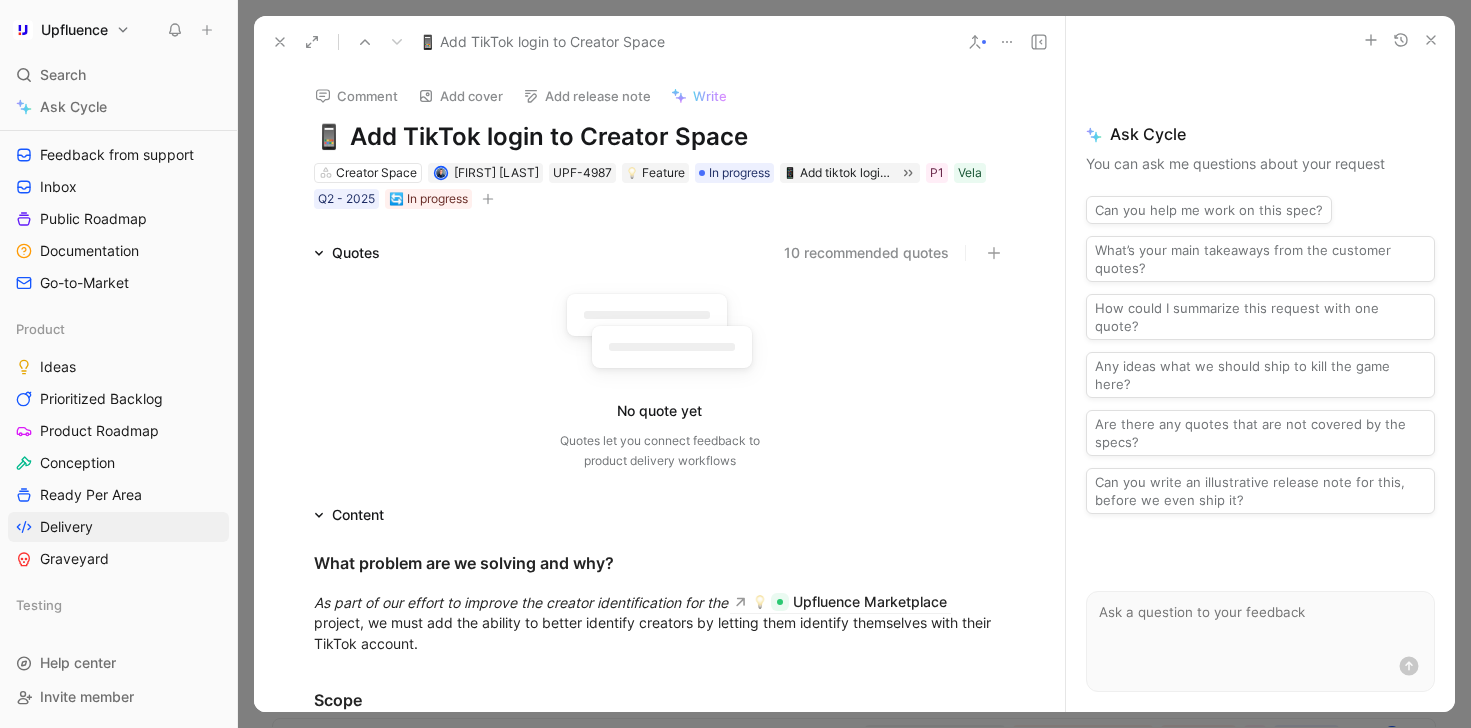 click at bounding box center [488, 199] 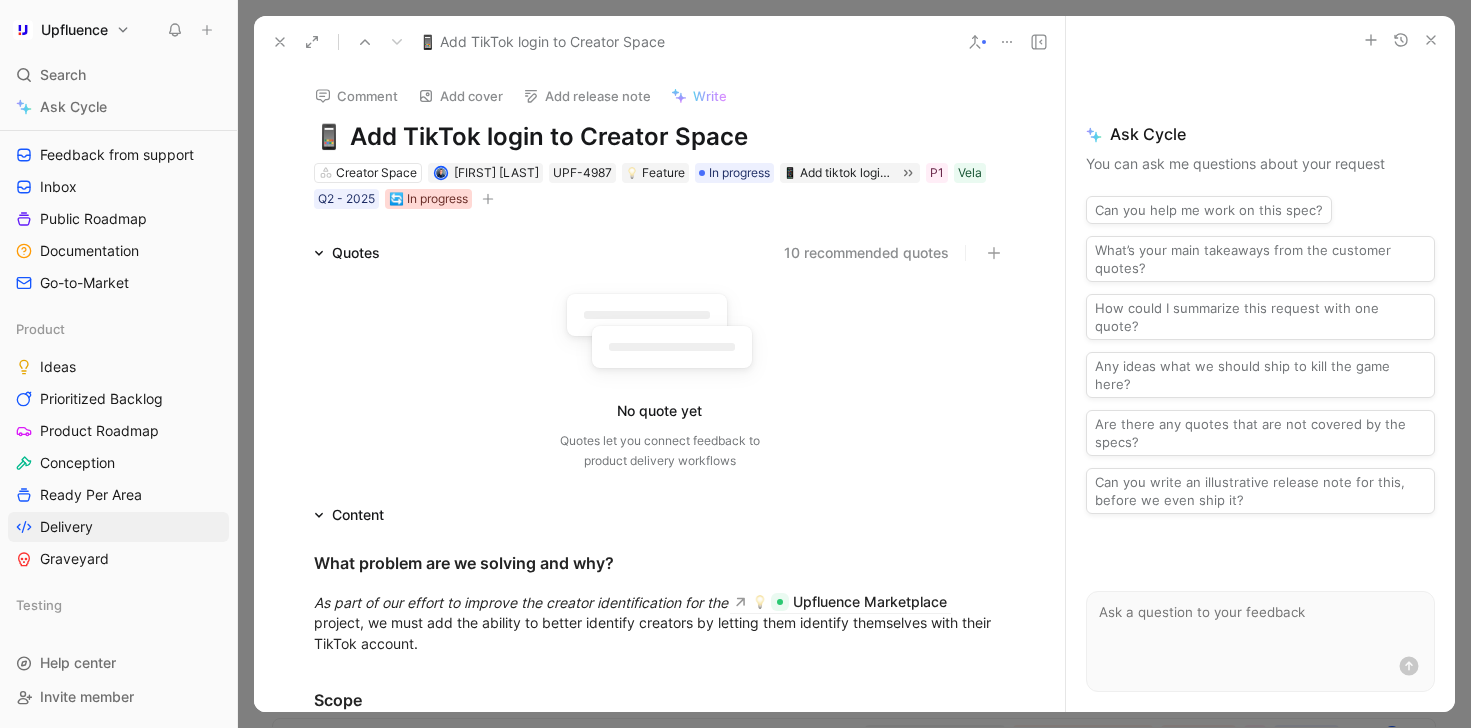 click on "🔄 In progress" at bounding box center (428, 199) 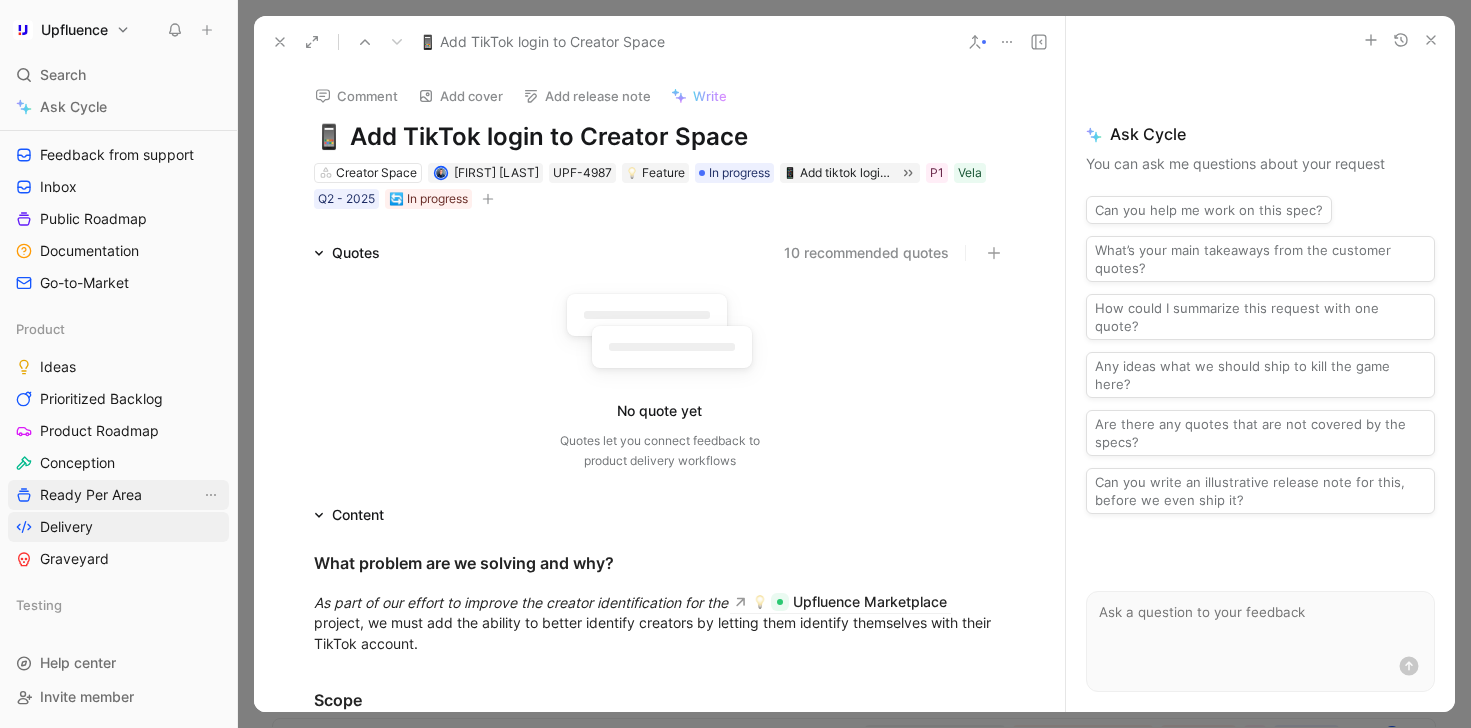 click on "Ready Per Area" at bounding box center (91, 495) 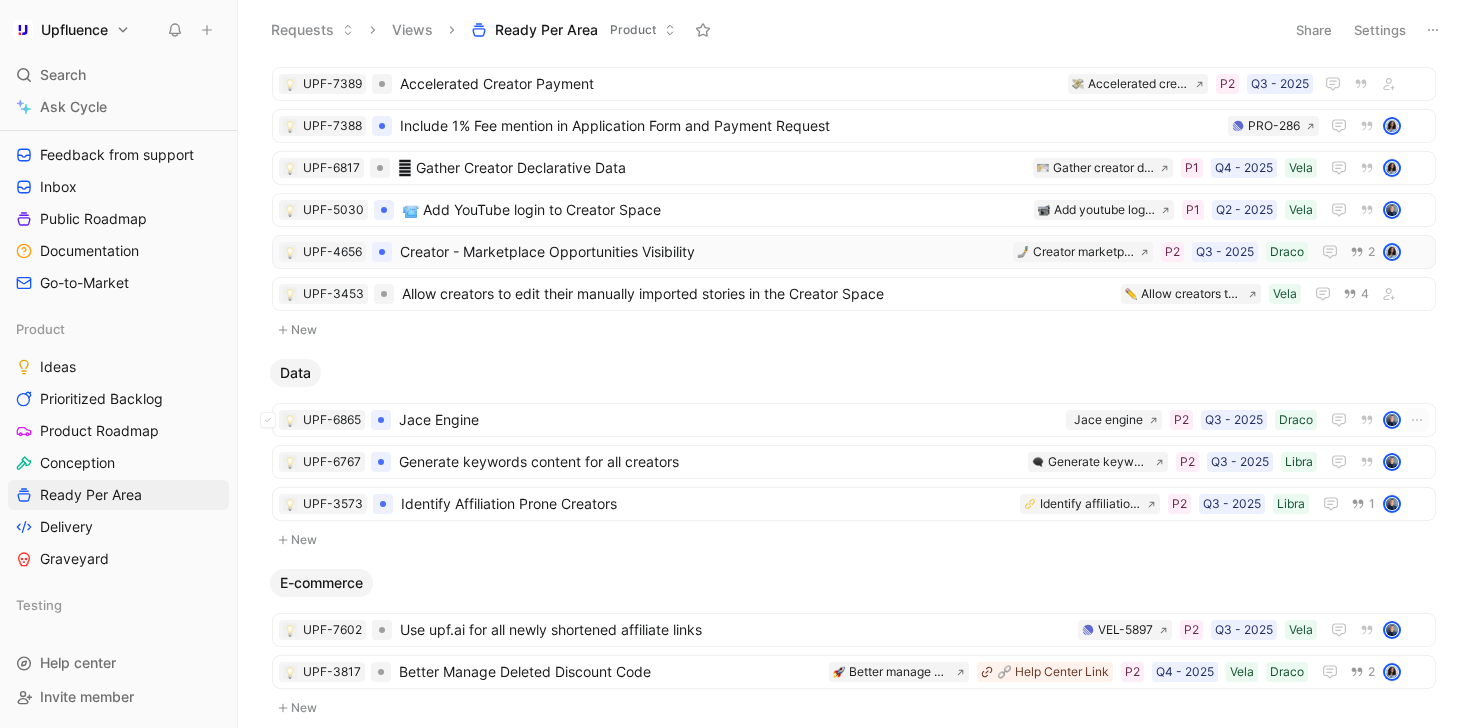 scroll, scrollTop: 557, scrollLeft: 0, axis: vertical 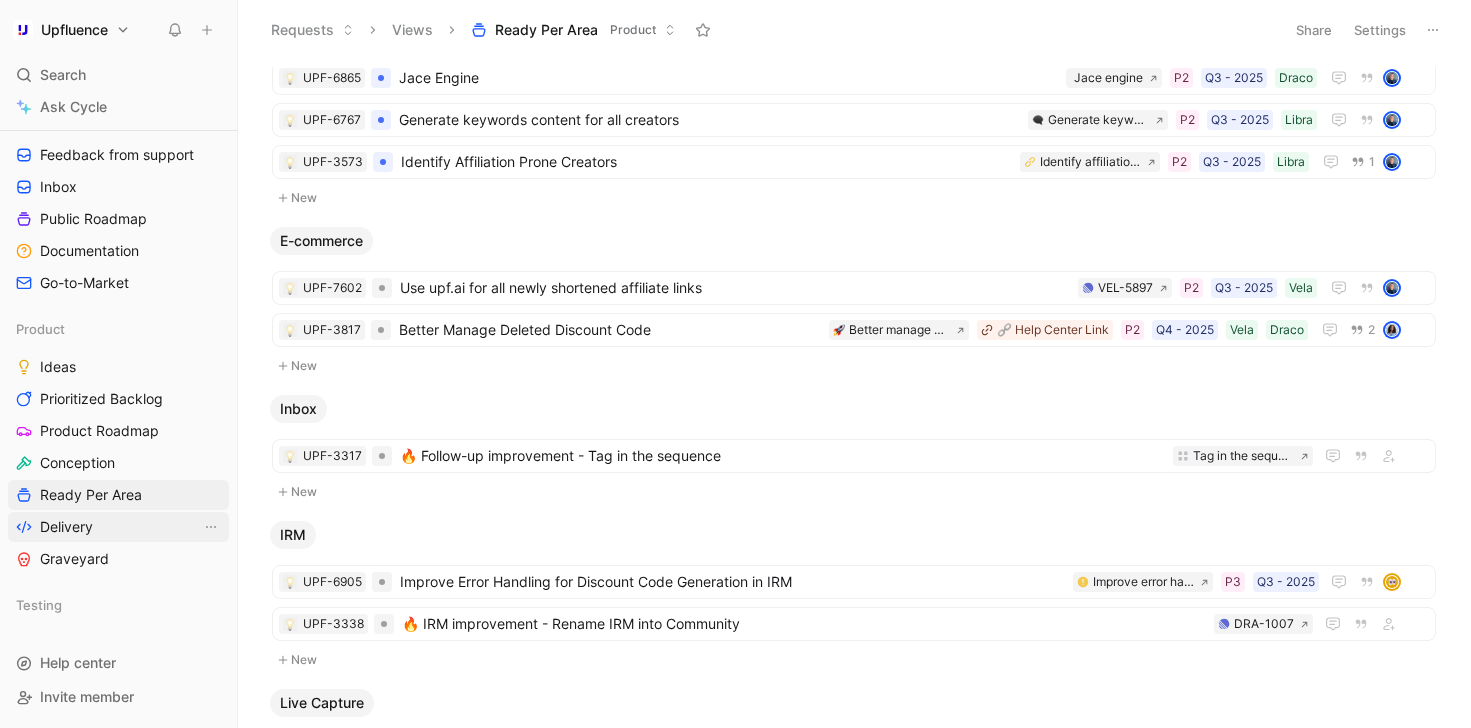 click on "Delivery" at bounding box center (118, 527) 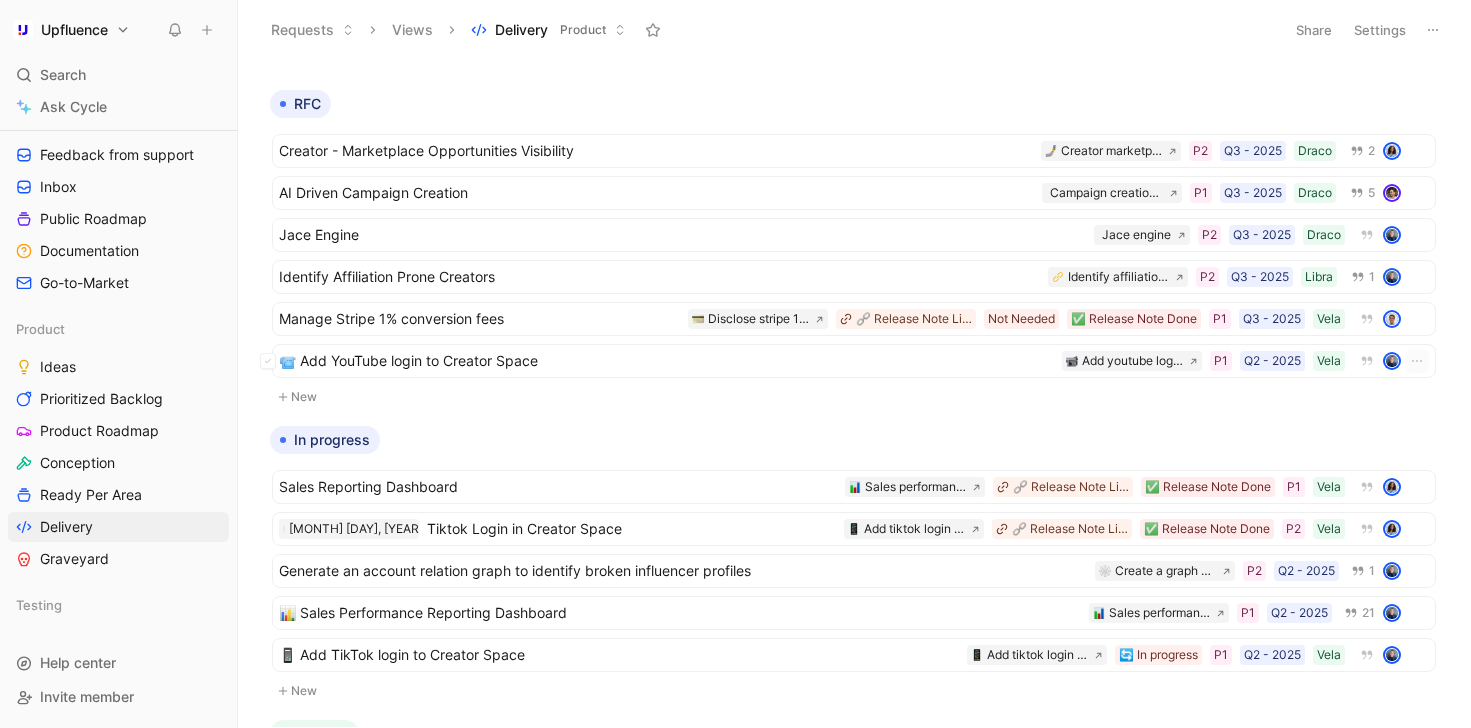 scroll, scrollTop: 393, scrollLeft: 0, axis: vertical 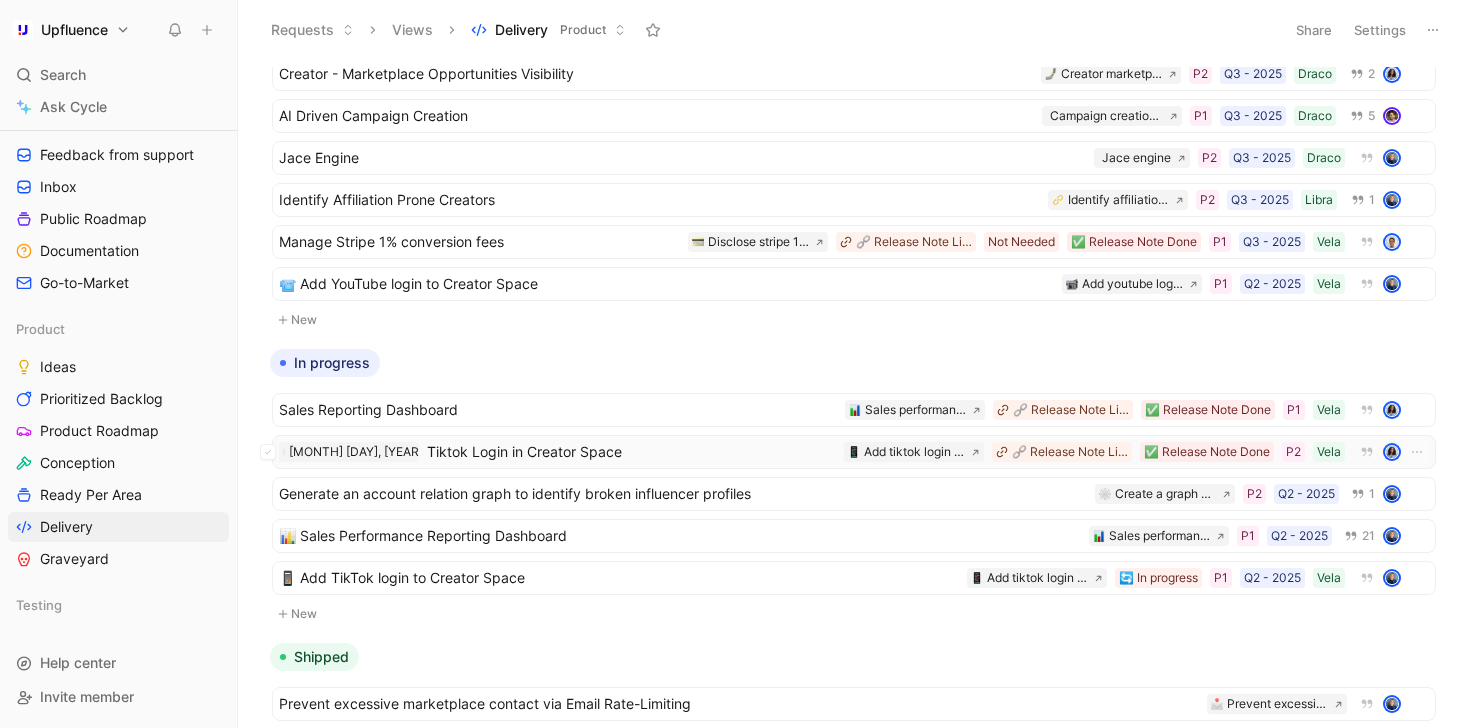 click on "Tiktok Login in Creator Space" at bounding box center (631, 452) 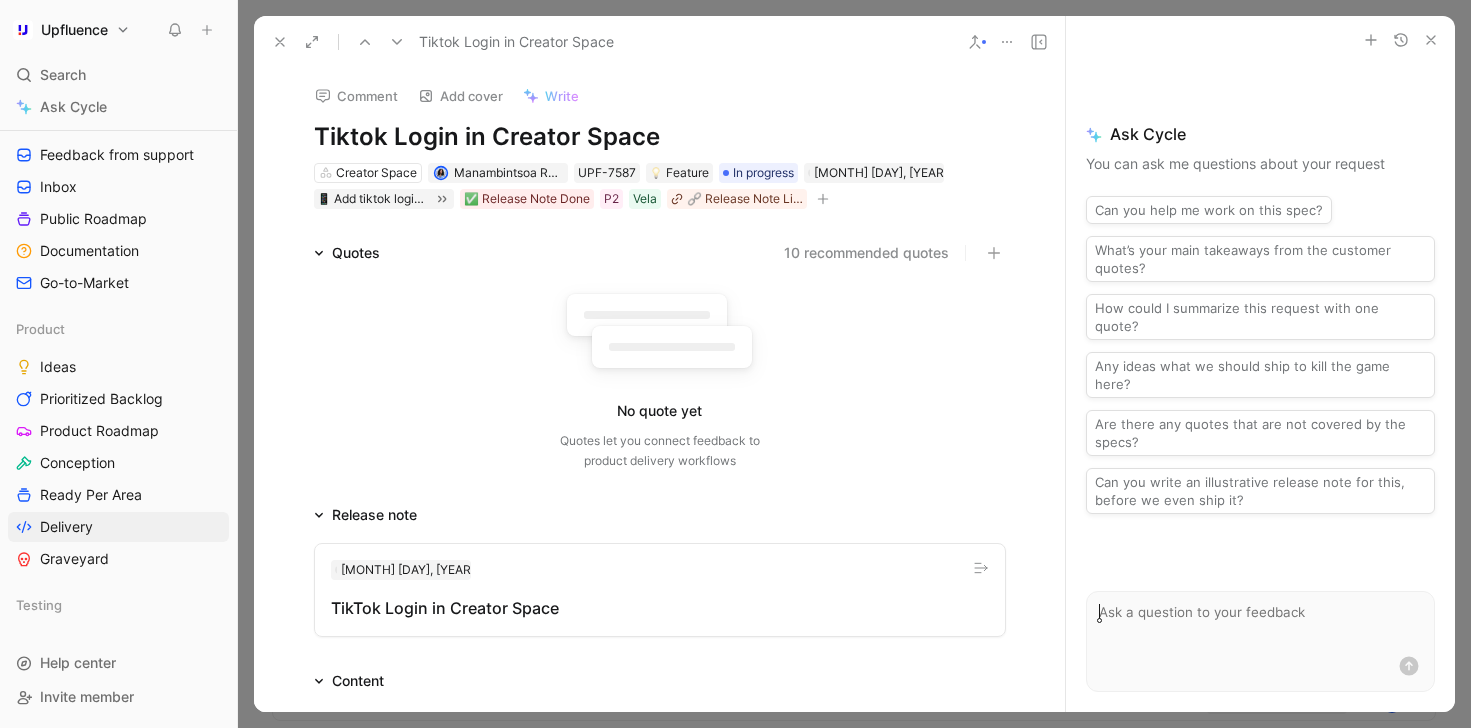 click at bounding box center (975, 42) 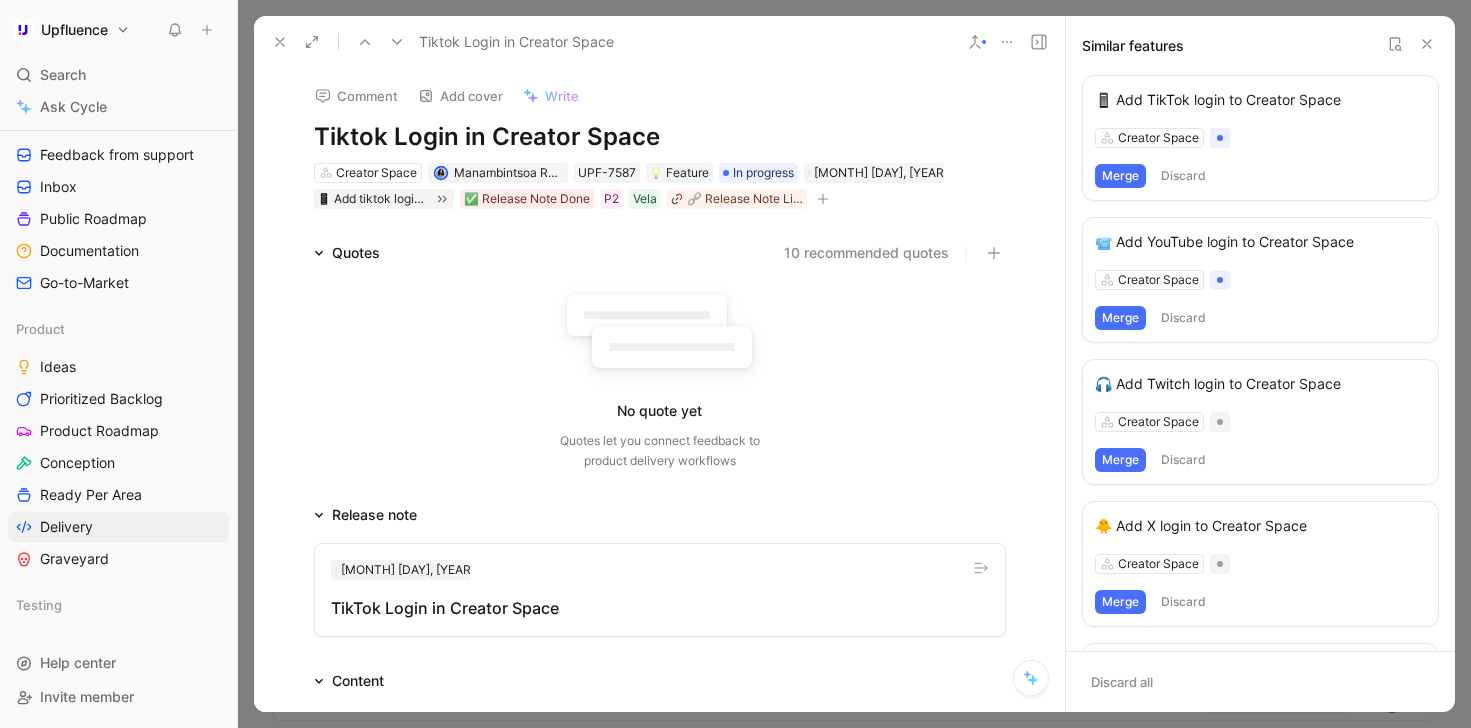 click on "Merge" at bounding box center (1120, 176) 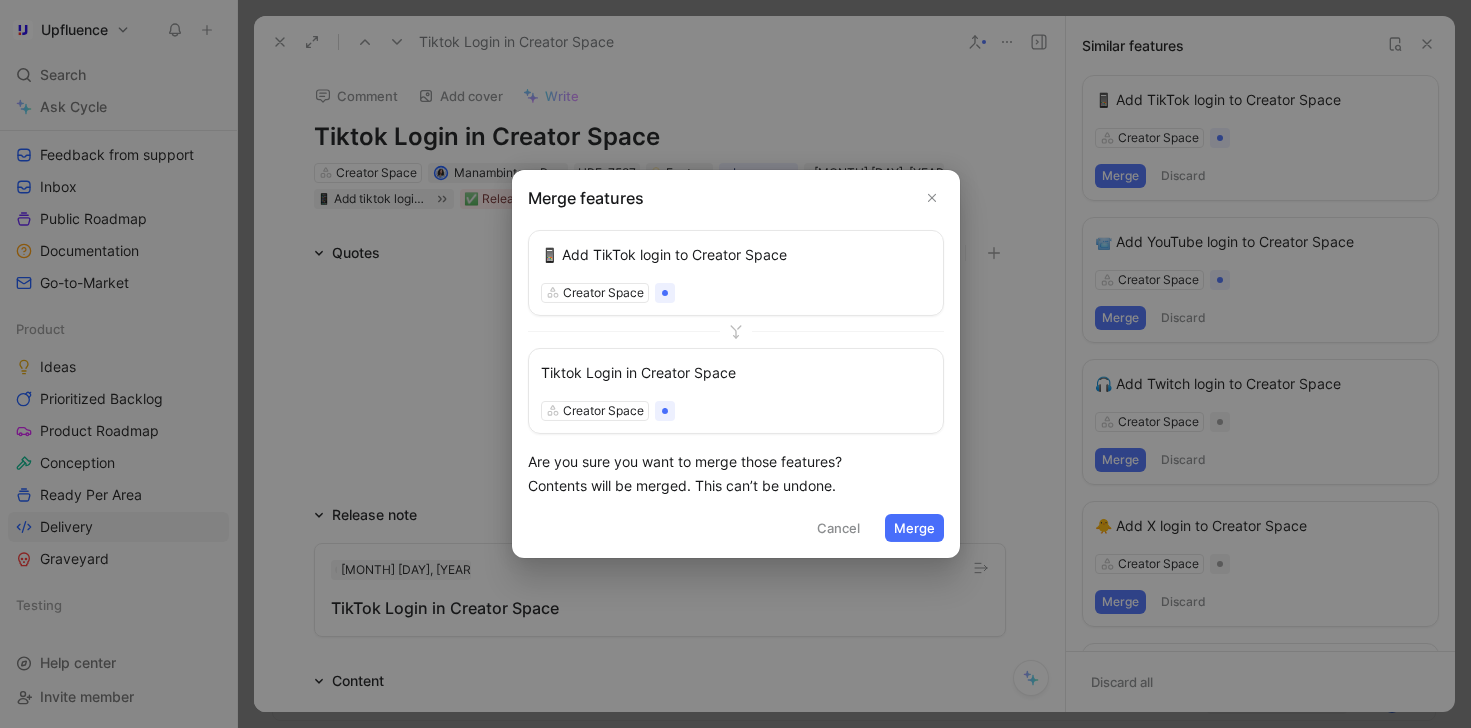 click on "Merge" at bounding box center [914, 528] 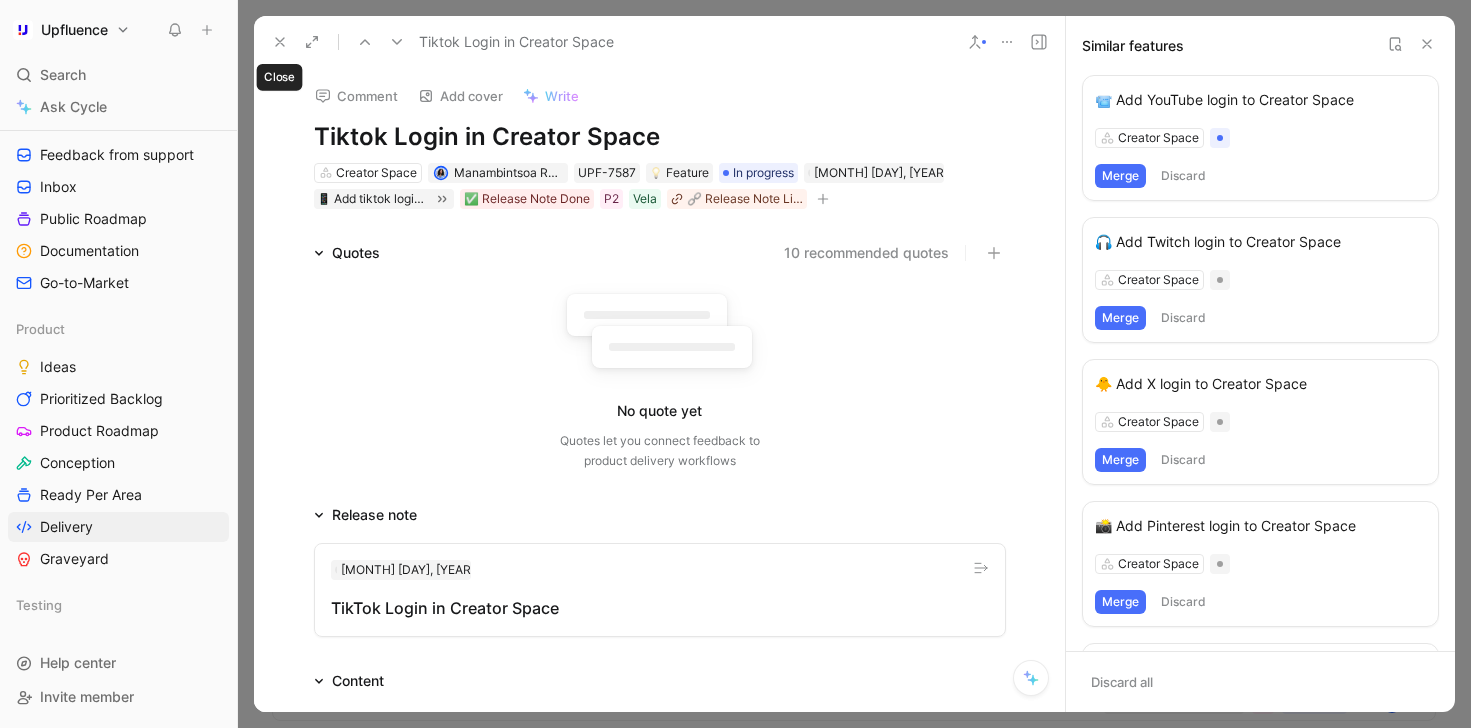 click at bounding box center (280, 42) 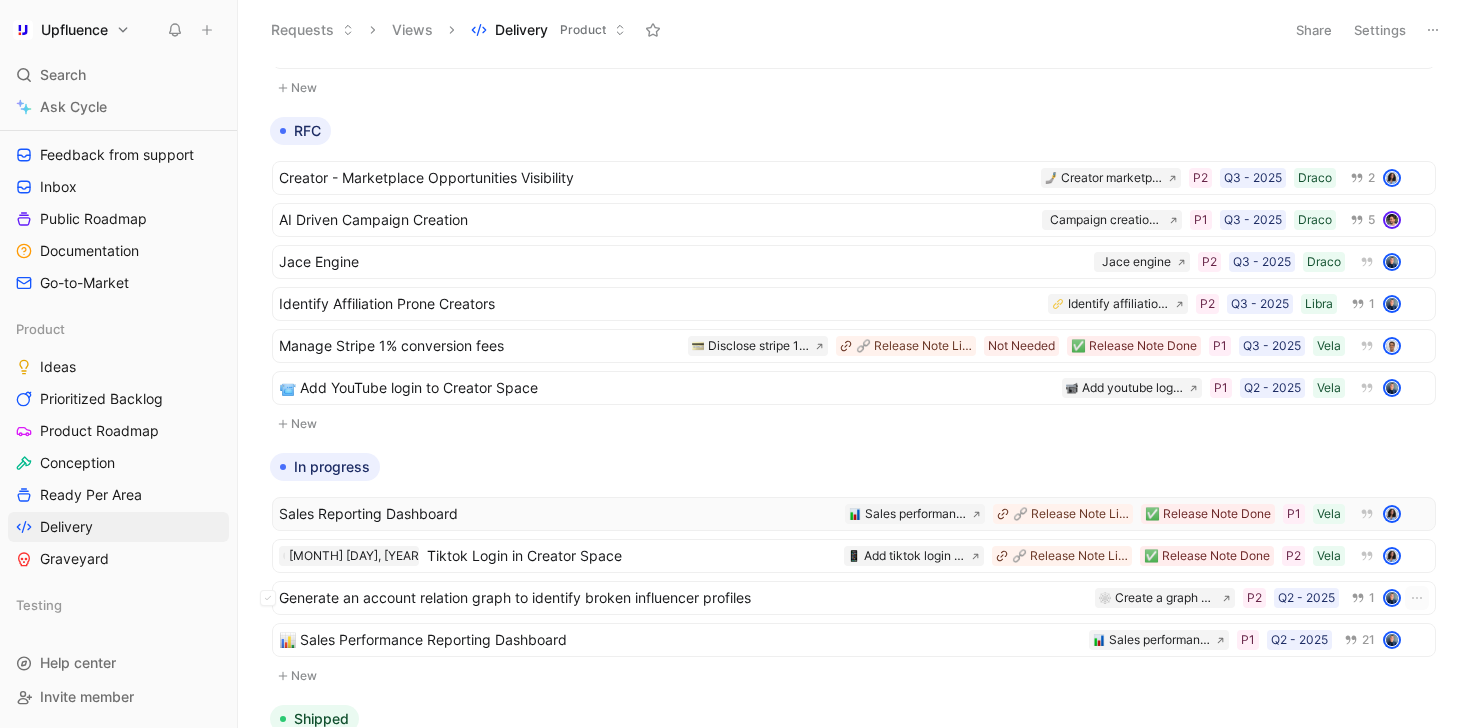 scroll, scrollTop: 433, scrollLeft: 0, axis: vertical 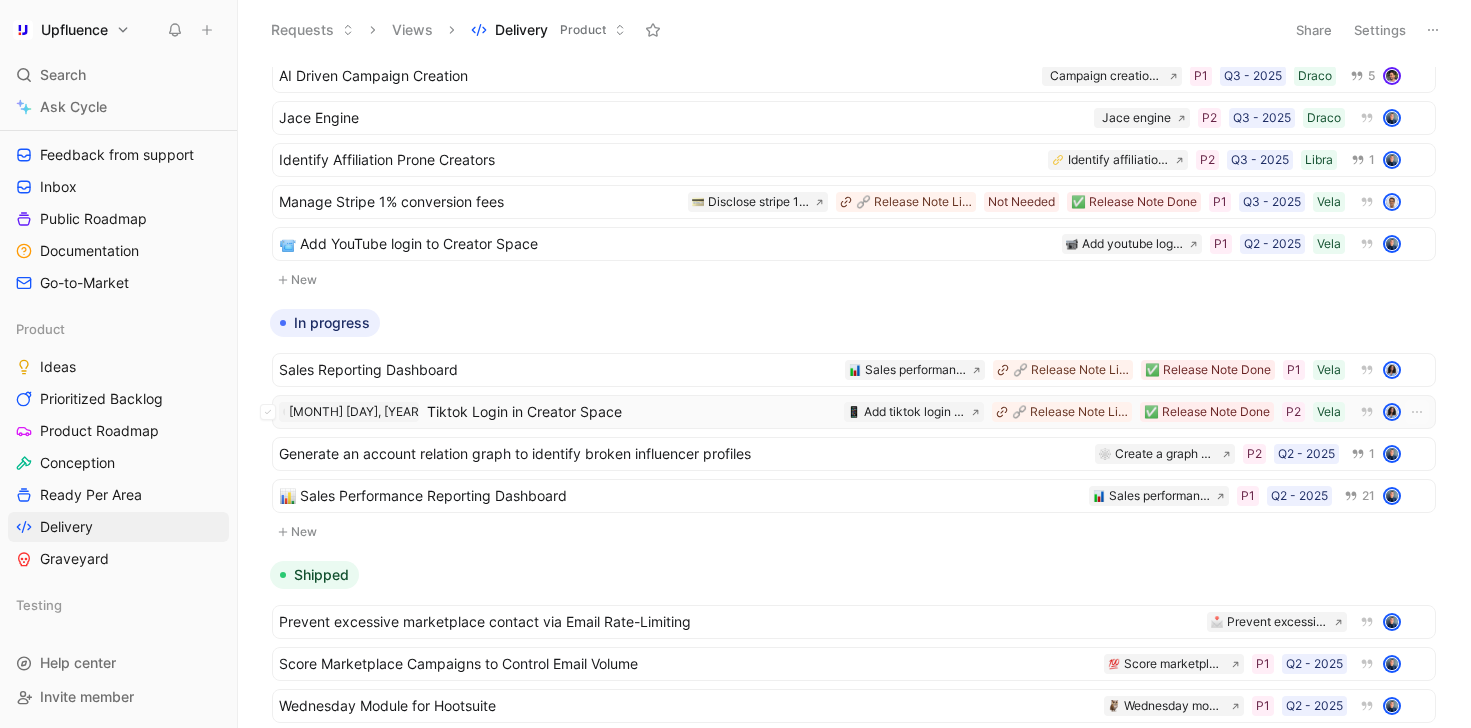 click on "Tiktok Login in Creator Space" at bounding box center (631, 412) 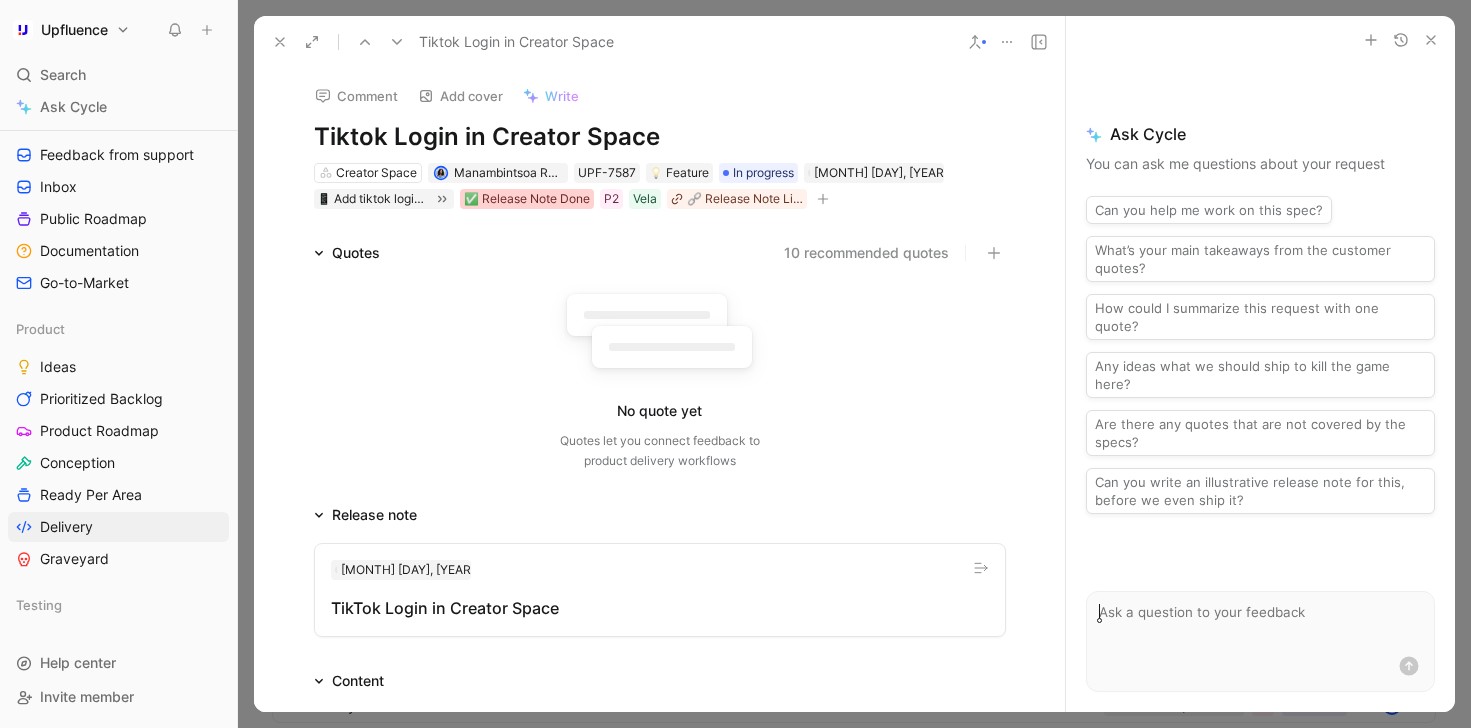 click on "✅ Release Note Done" at bounding box center (527, 199) 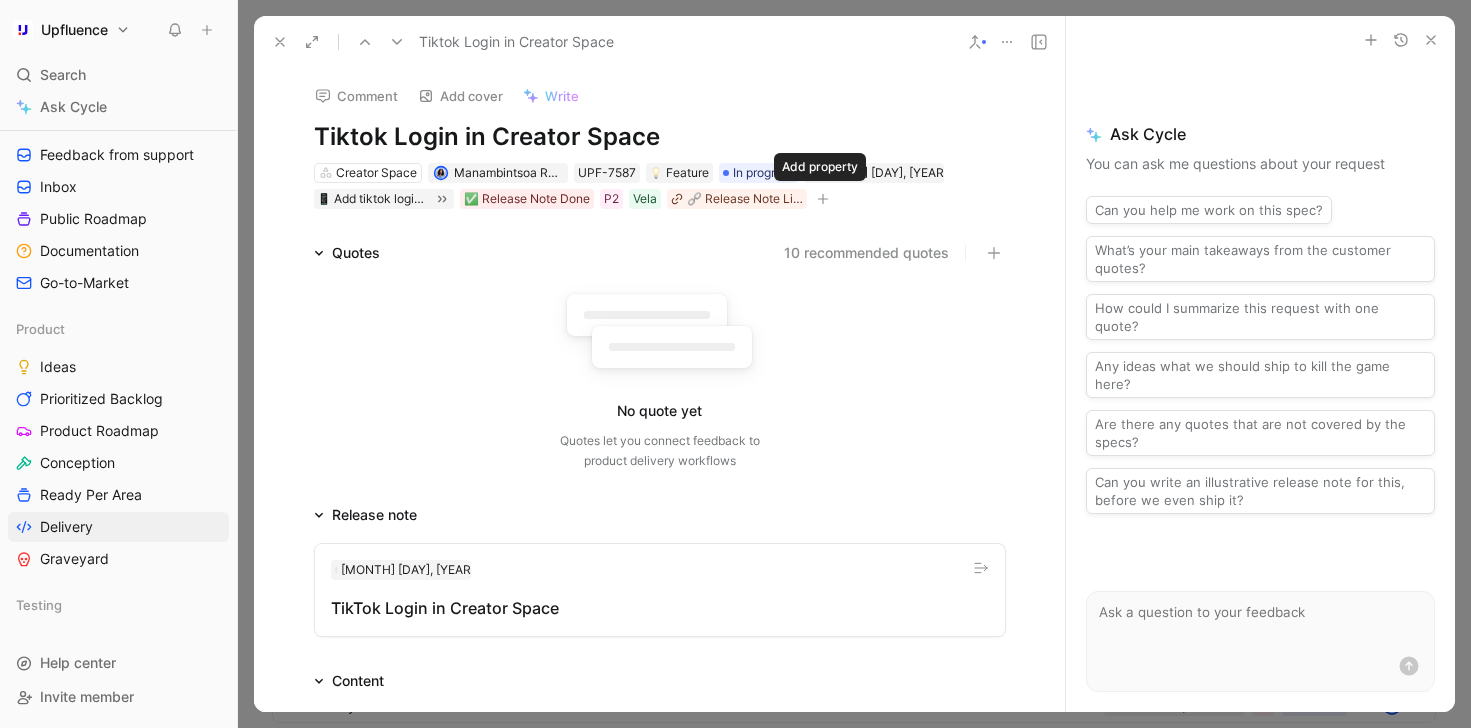 click at bounding box center [823, 199] 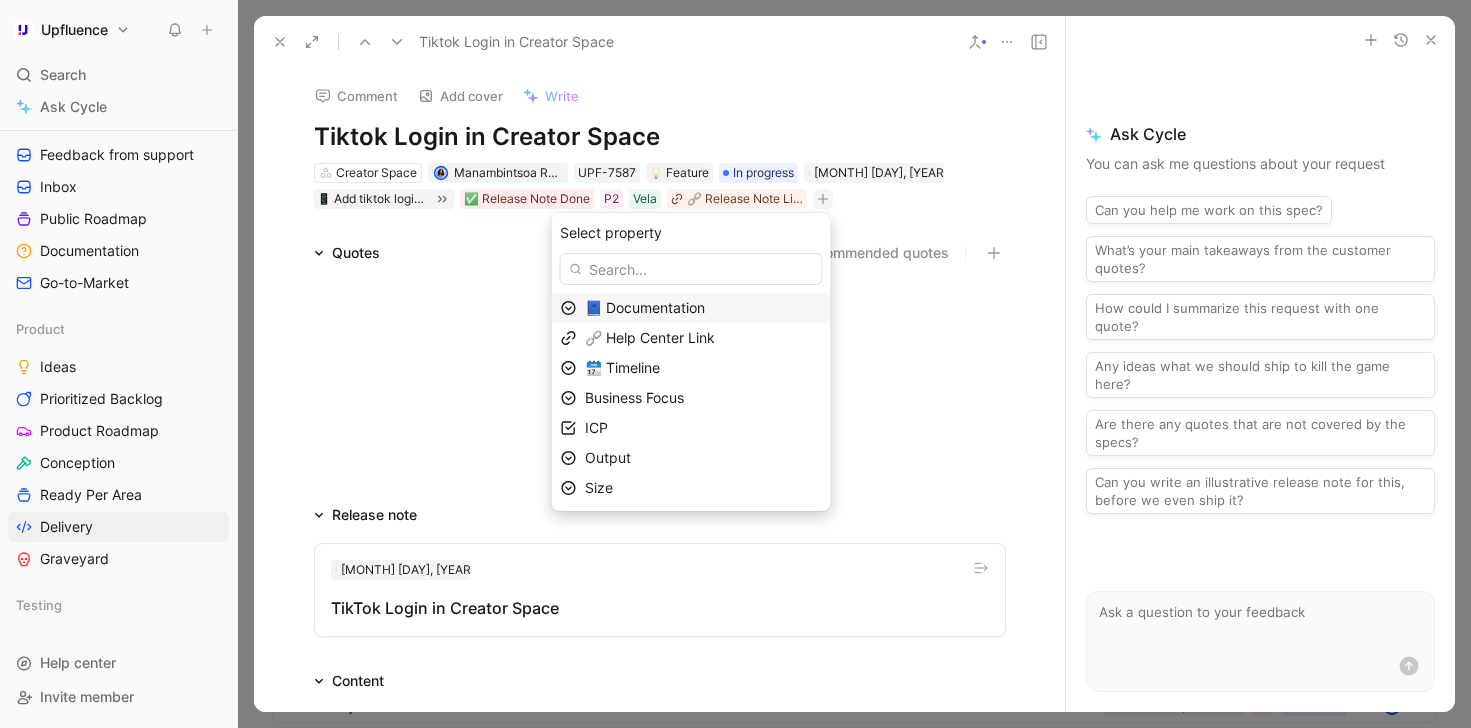 click on "📘 Documentation" at bounding box center [703, 308] 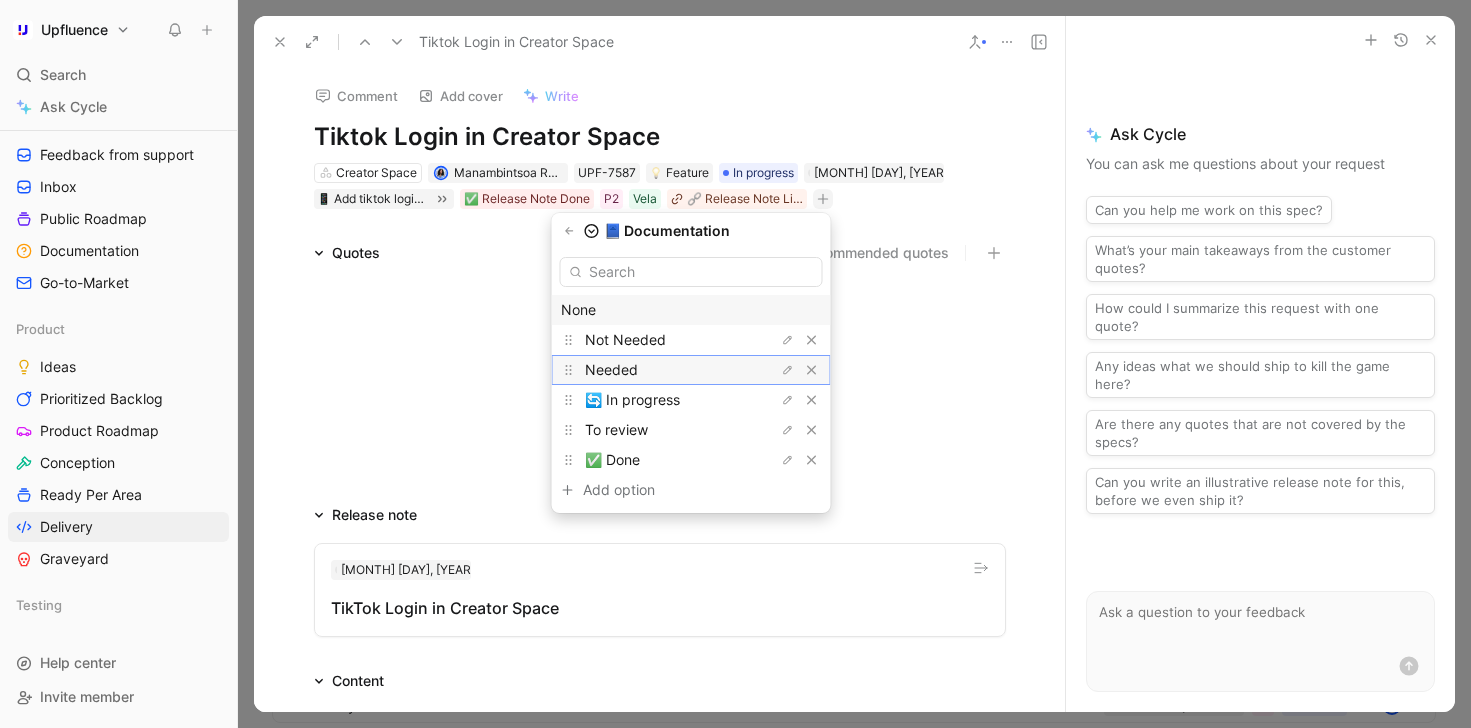 click on "Needed" at bounding box center (660, 340) 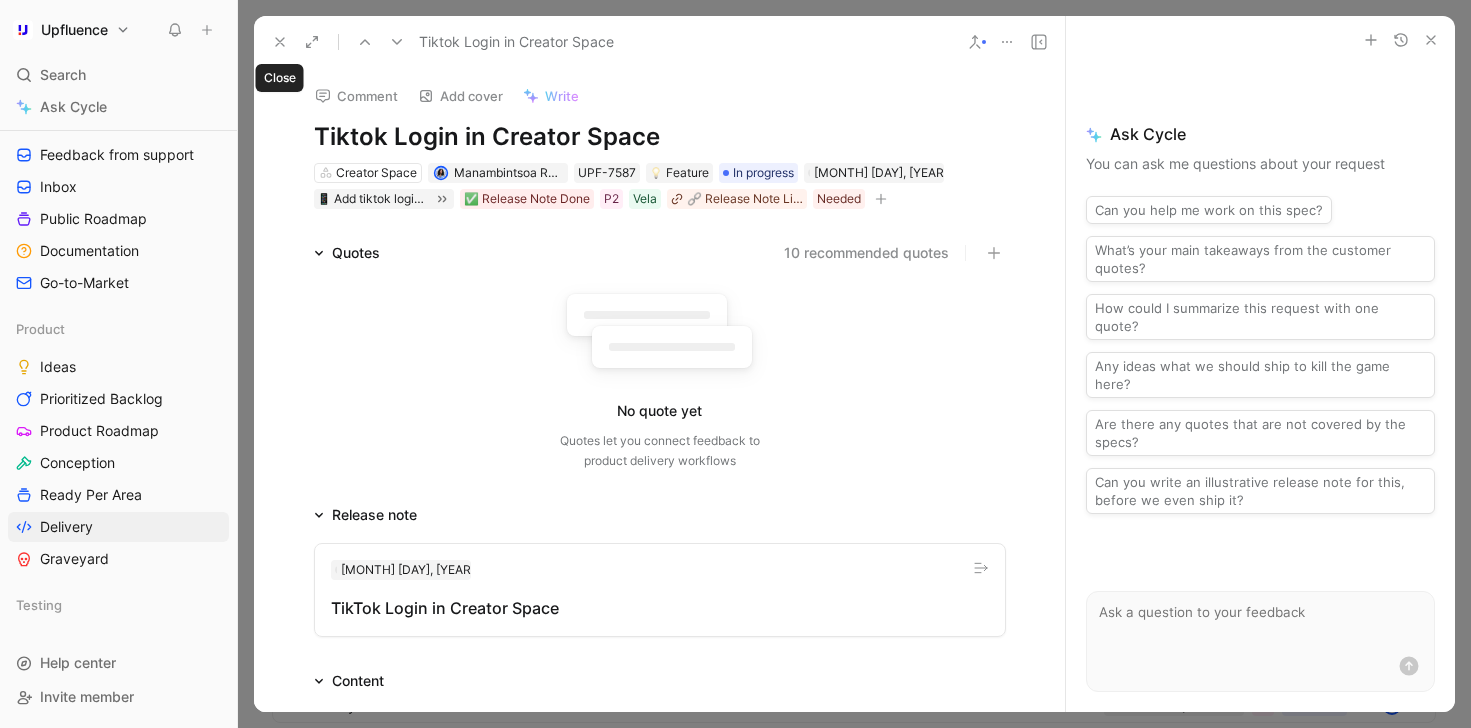 click at bounding box center [280, 42] 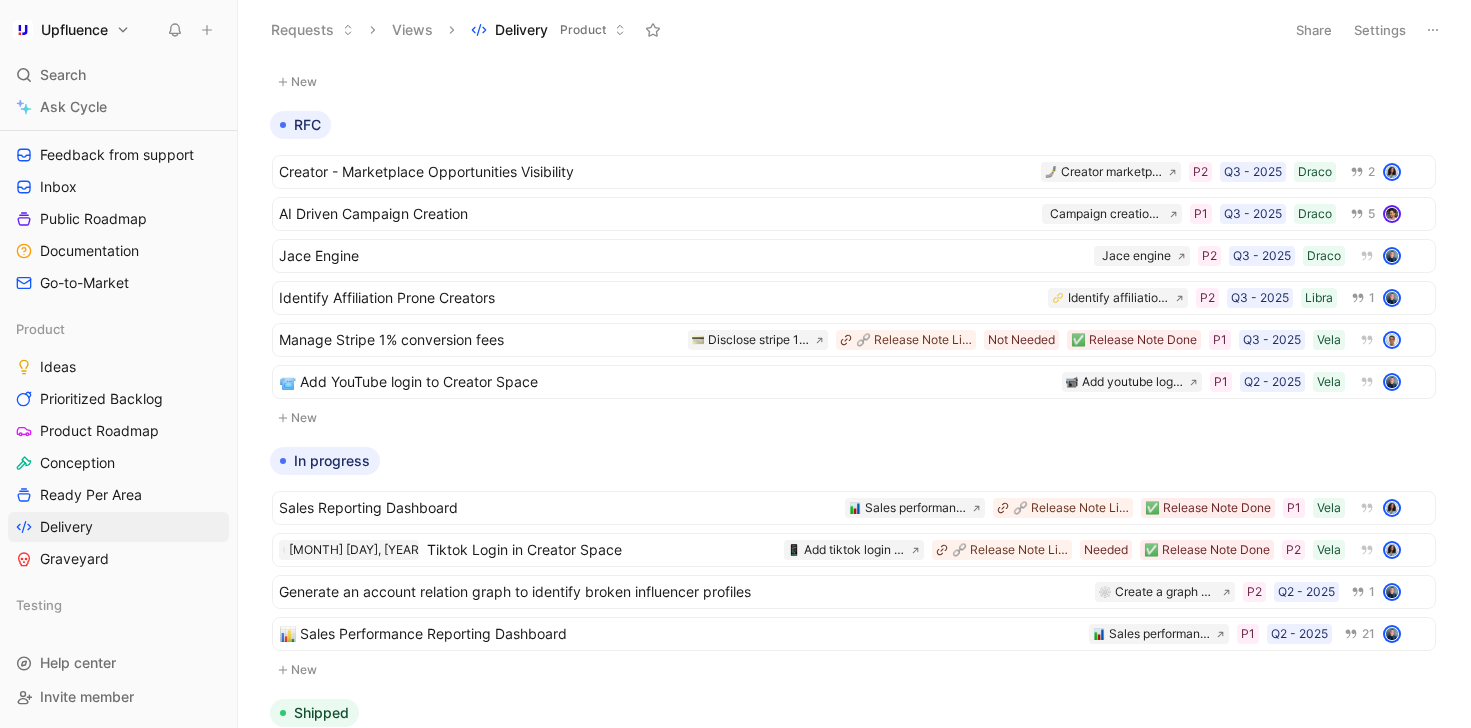 scroll, scrollTop: 204, scrollLeft: 0, axis: vertical 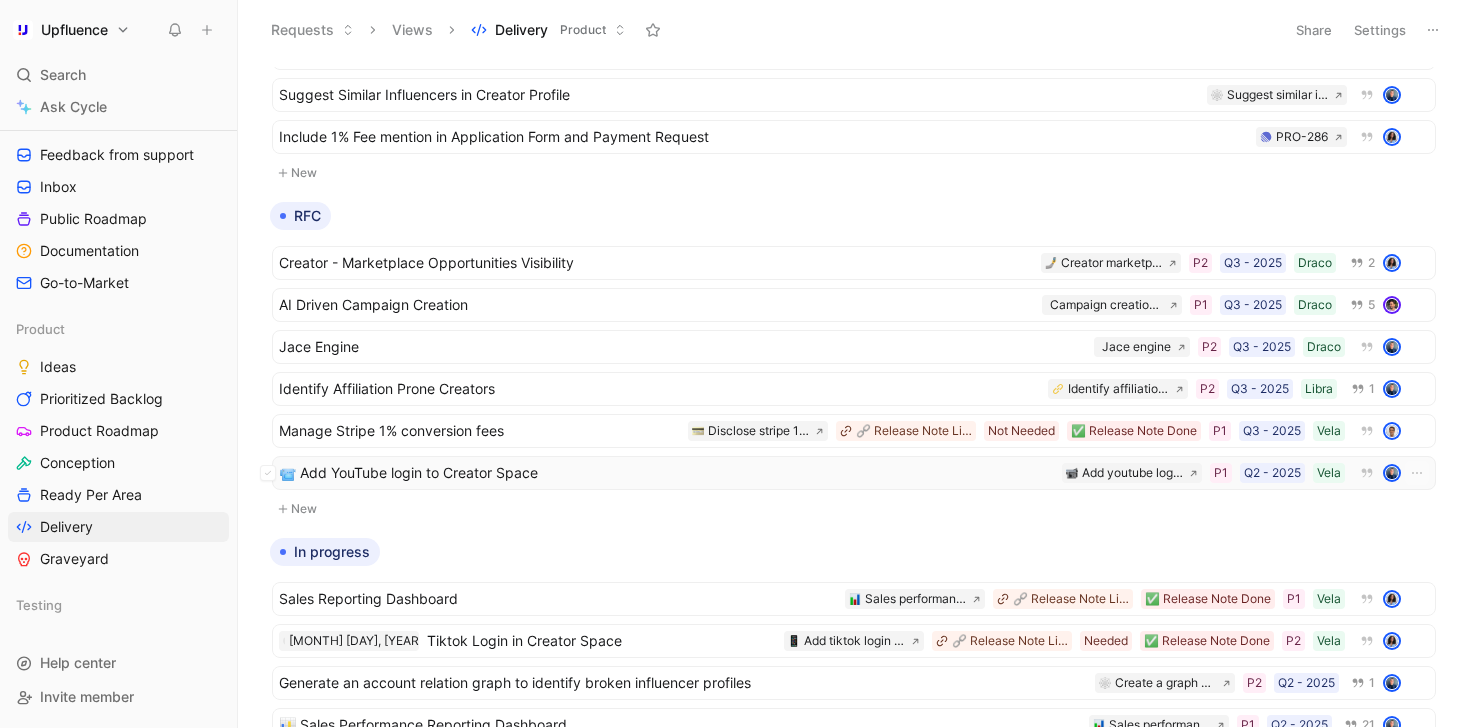 click on "📹 Add YouTube login to Creator Space" at bounding box center (666, 473) 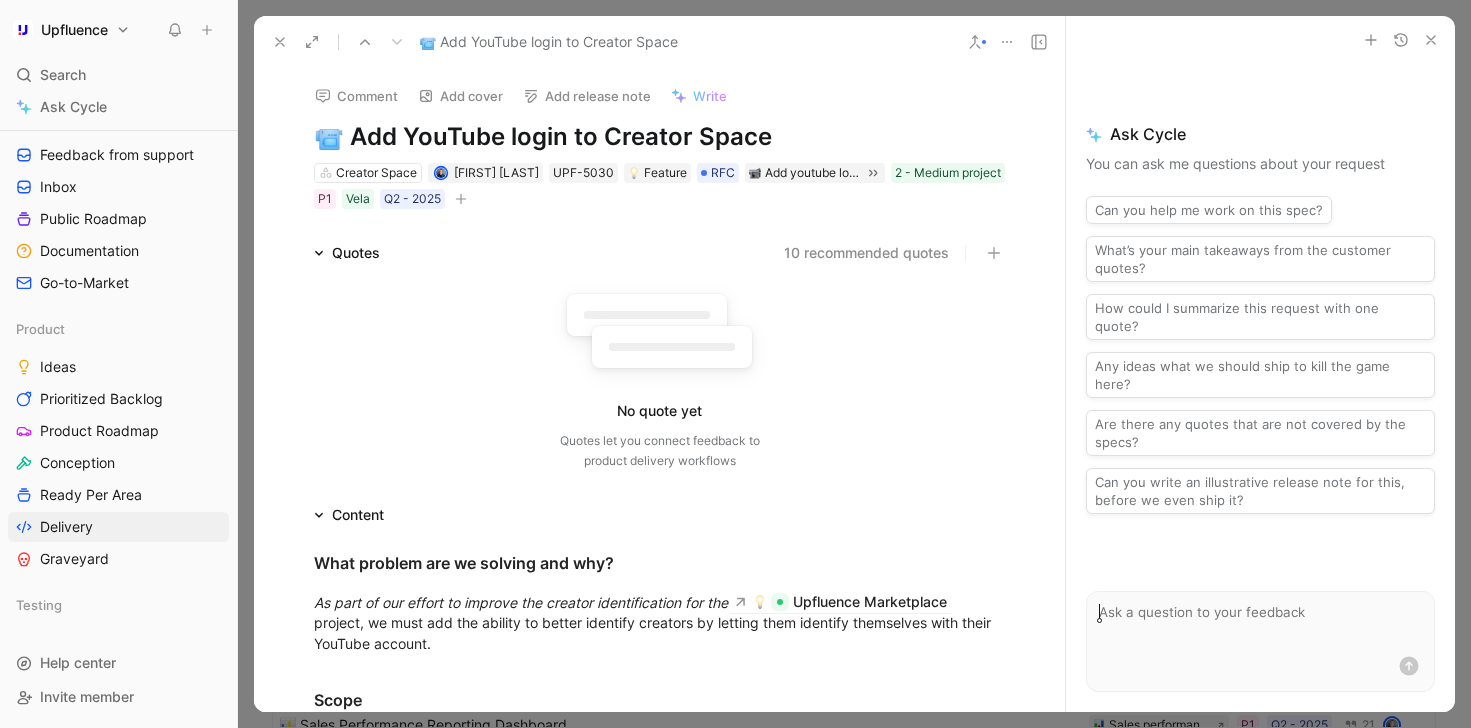click at bounding box center (460, 199) 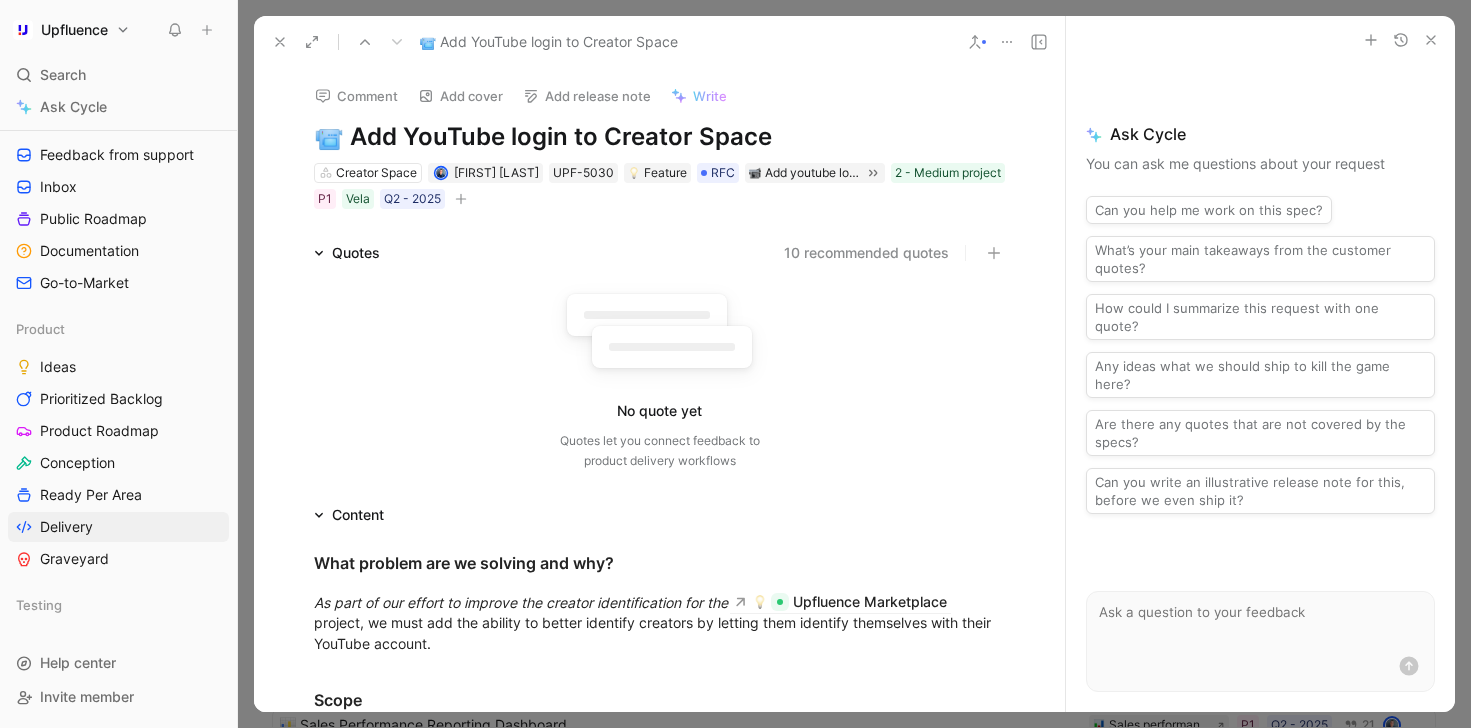 click on "Add release note" at bounding box center (587, 96) 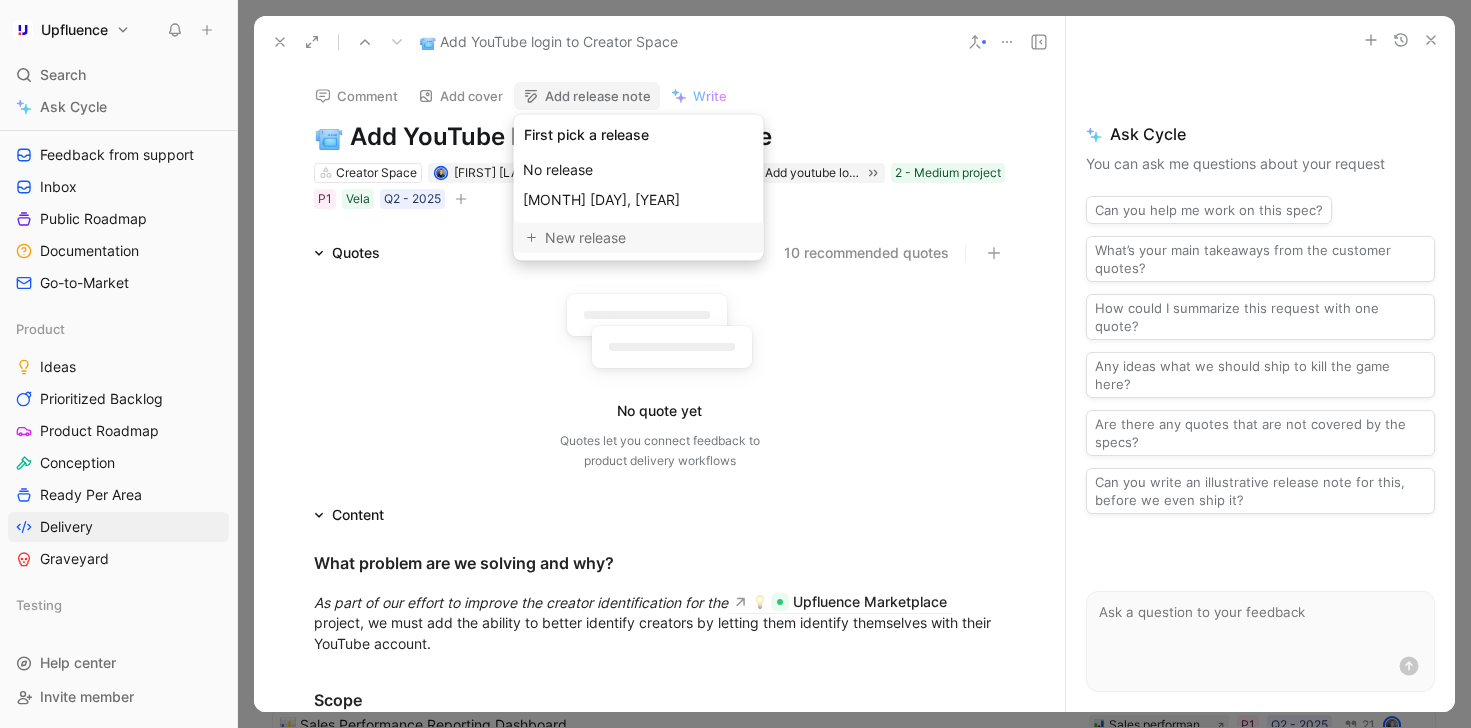 click on "New release" at bounding box center (648, 238) 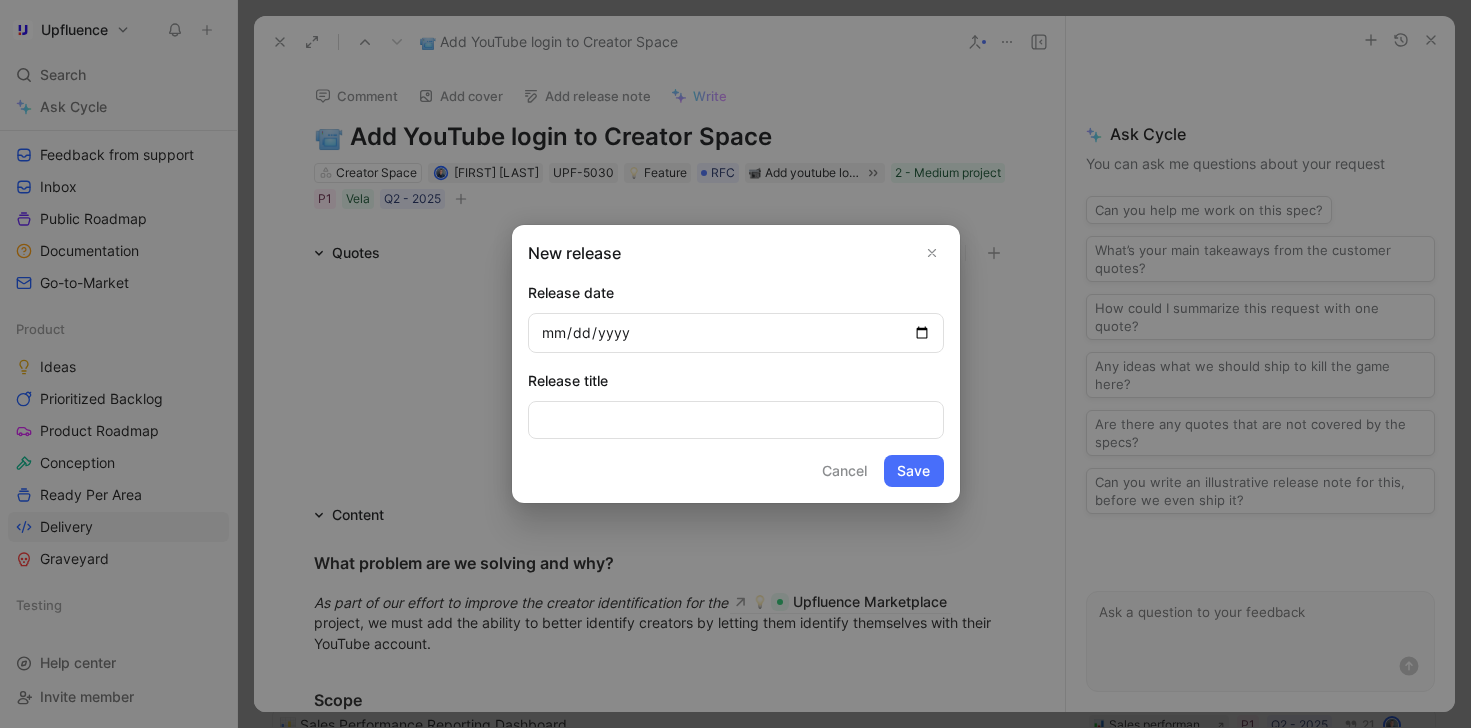 click at bounding box center (736, 333) 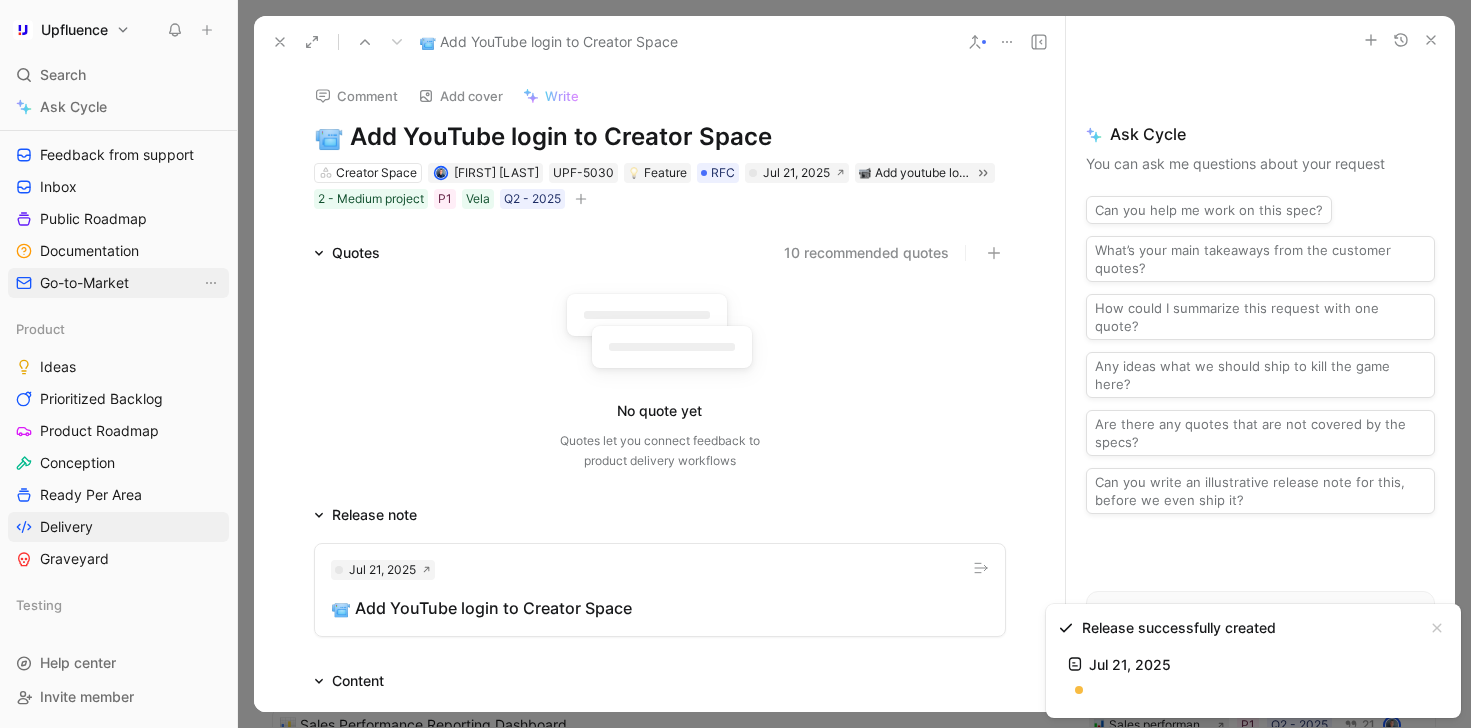 scroll, scrollTop: 0, scrollLeft: 0, axis: both 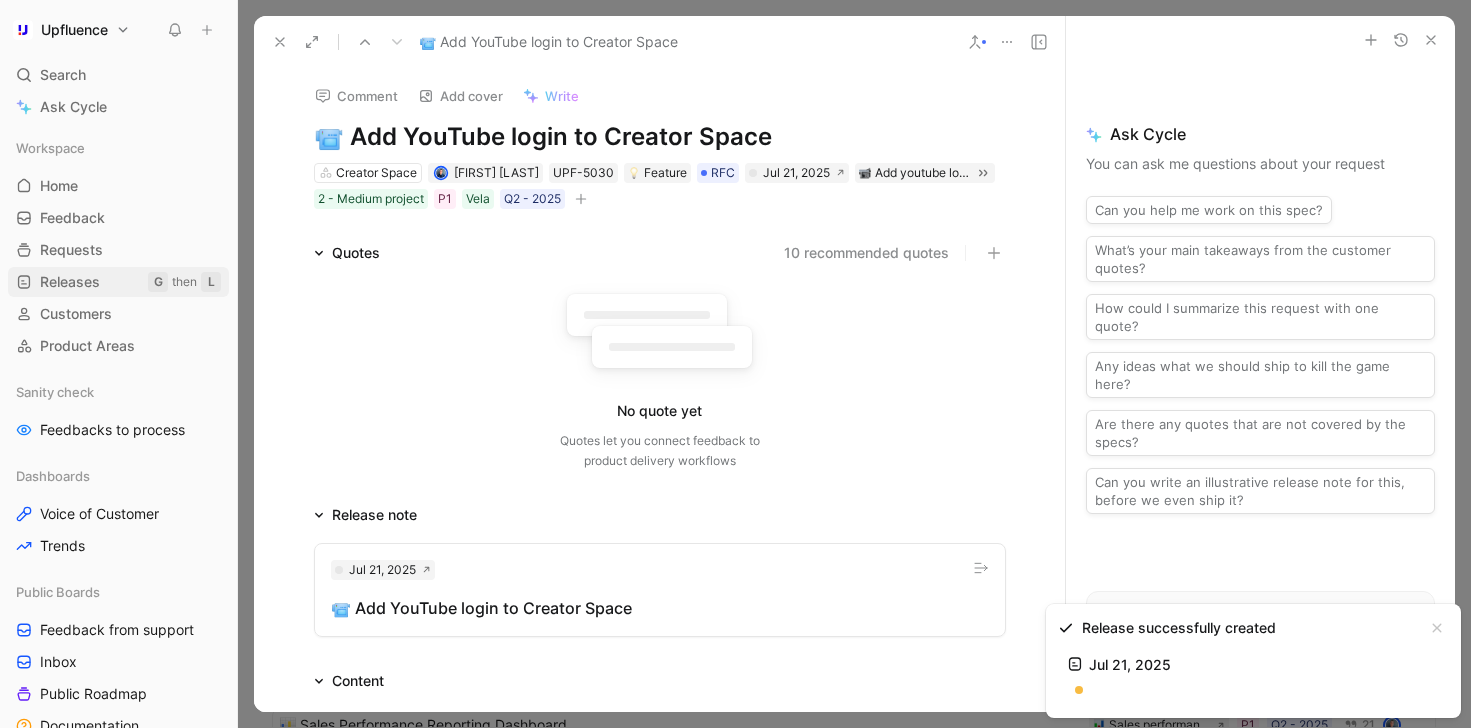 click on "Releases" at bounding box center (70, 282) 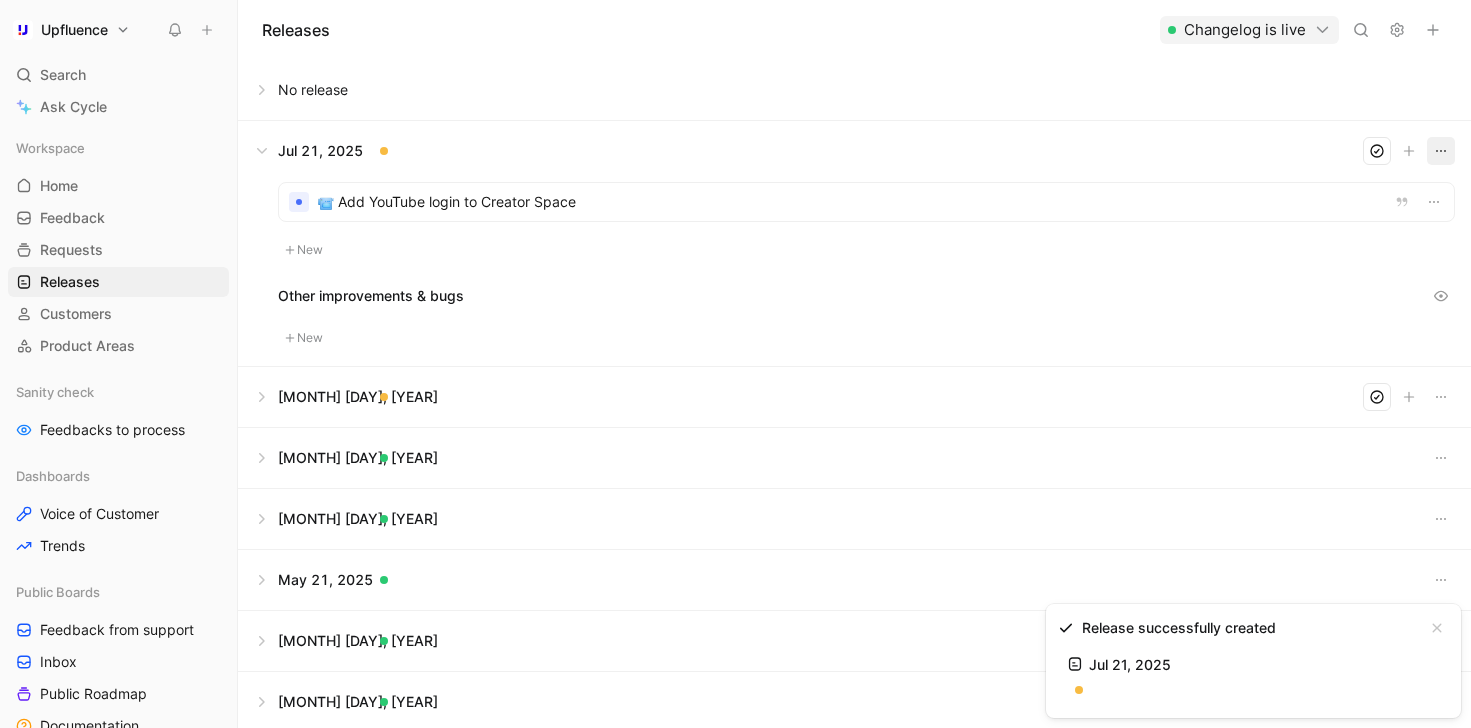 click at bounding box center (1441, 151) 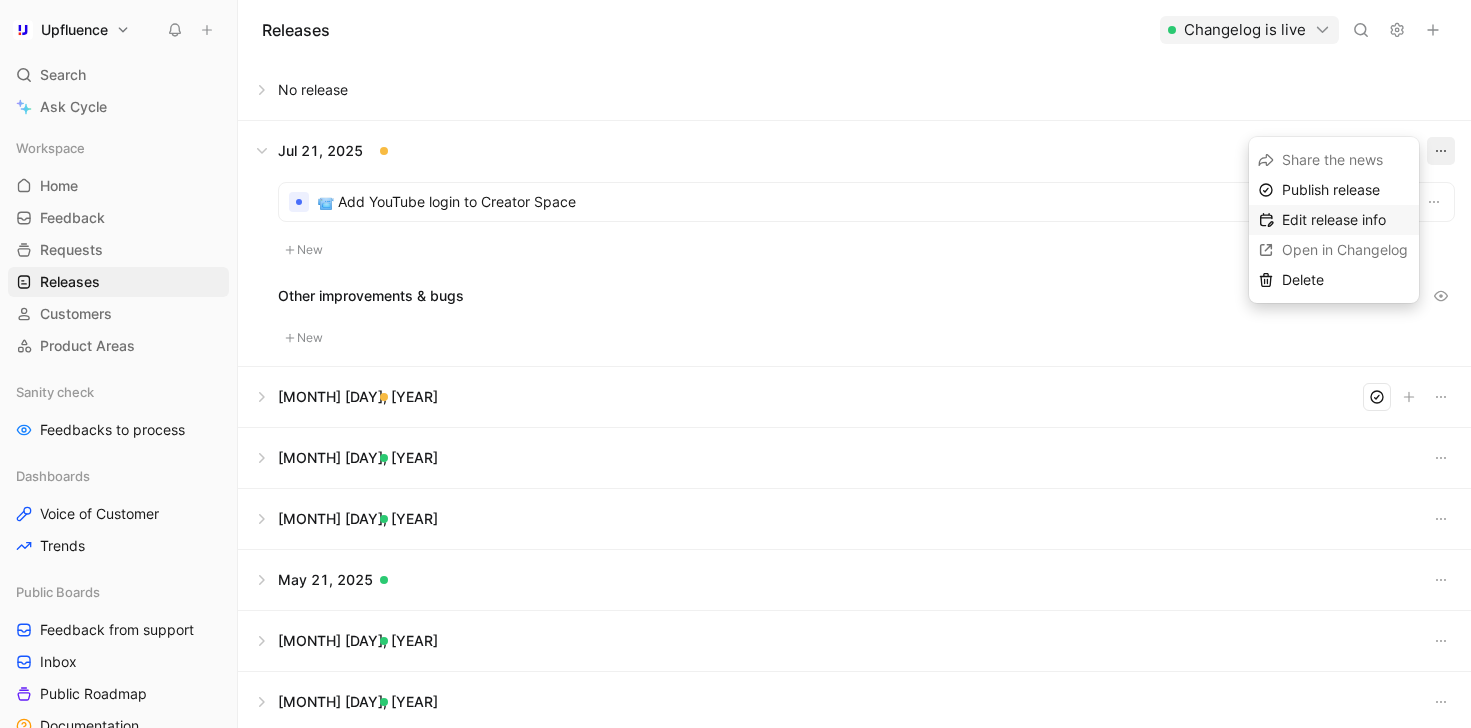 click on "Edit release info" at bounding box center (1334, 219) 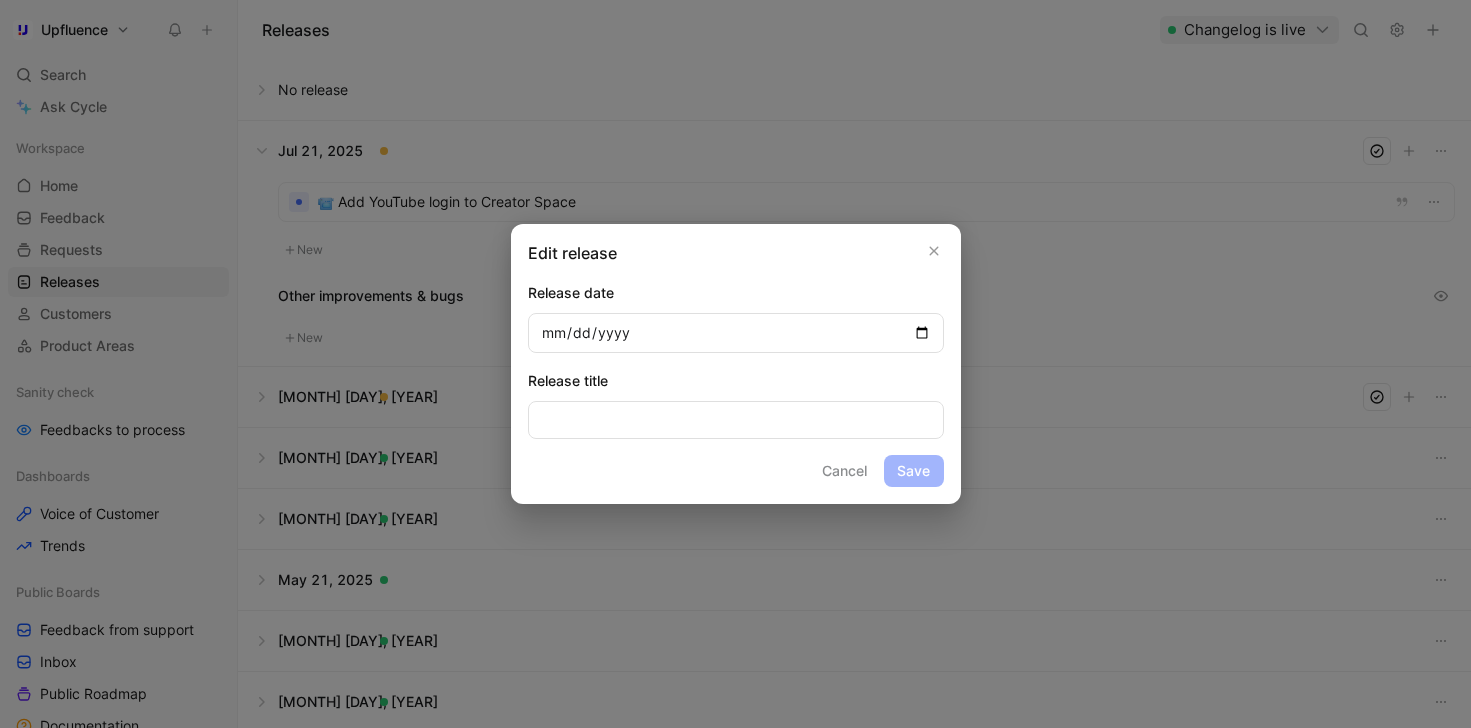 click on "Cancel" at bounding box center (844, 471) 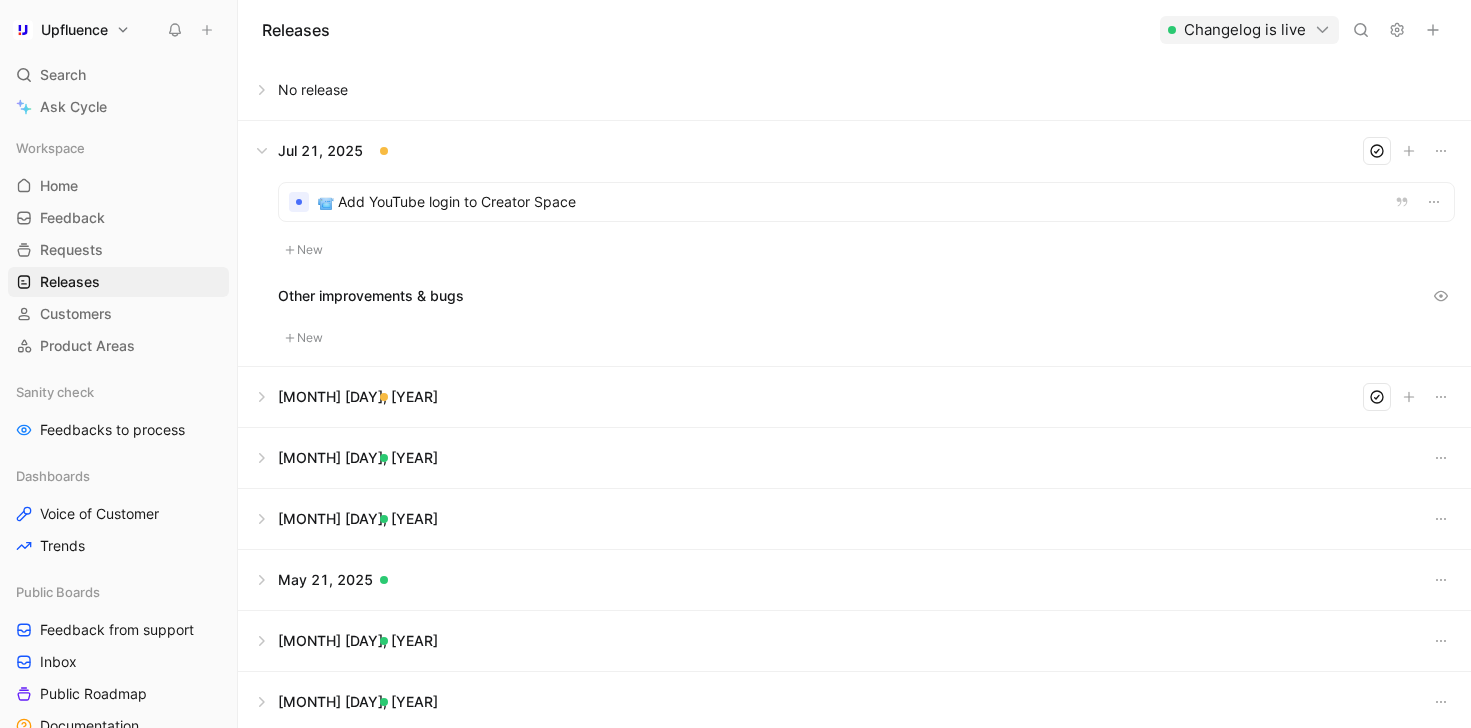 click at bounding box center [854, 90] 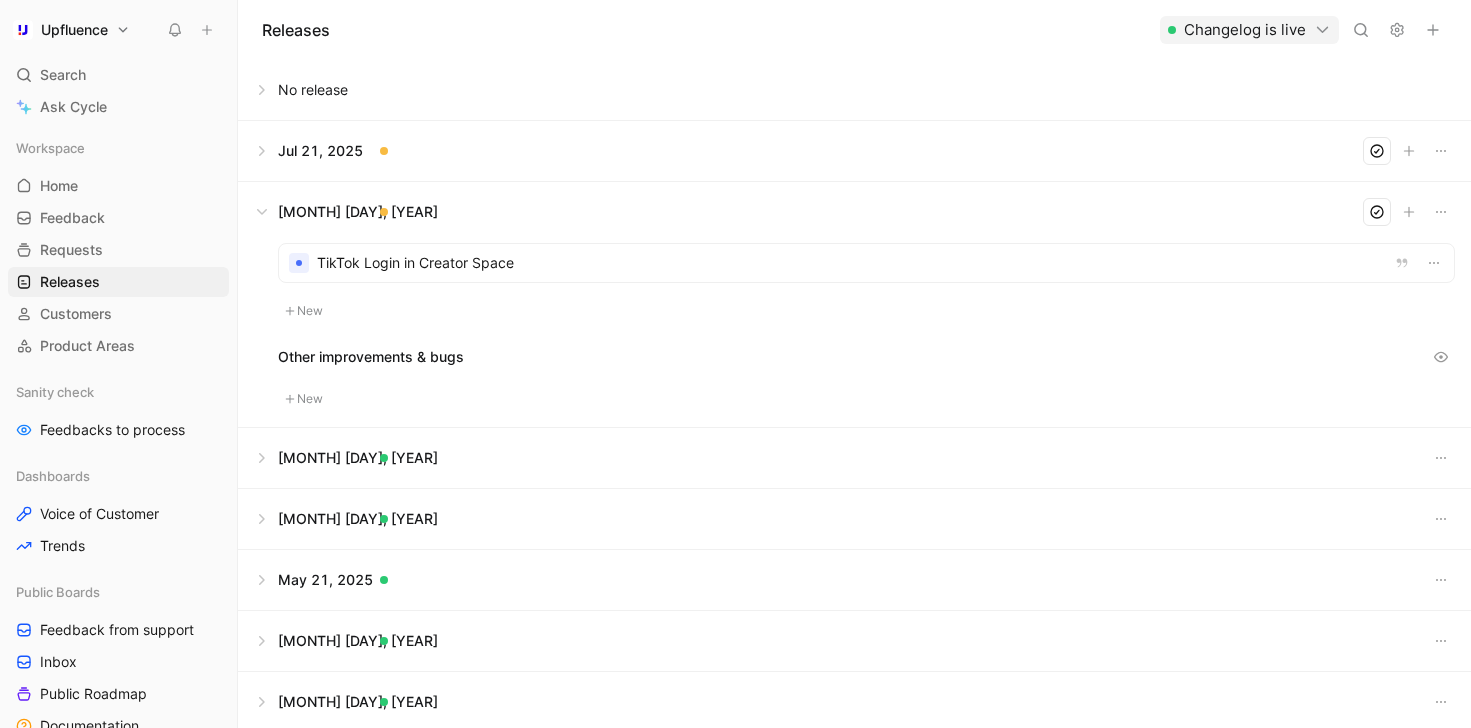 click at bounding box center (866, 263) 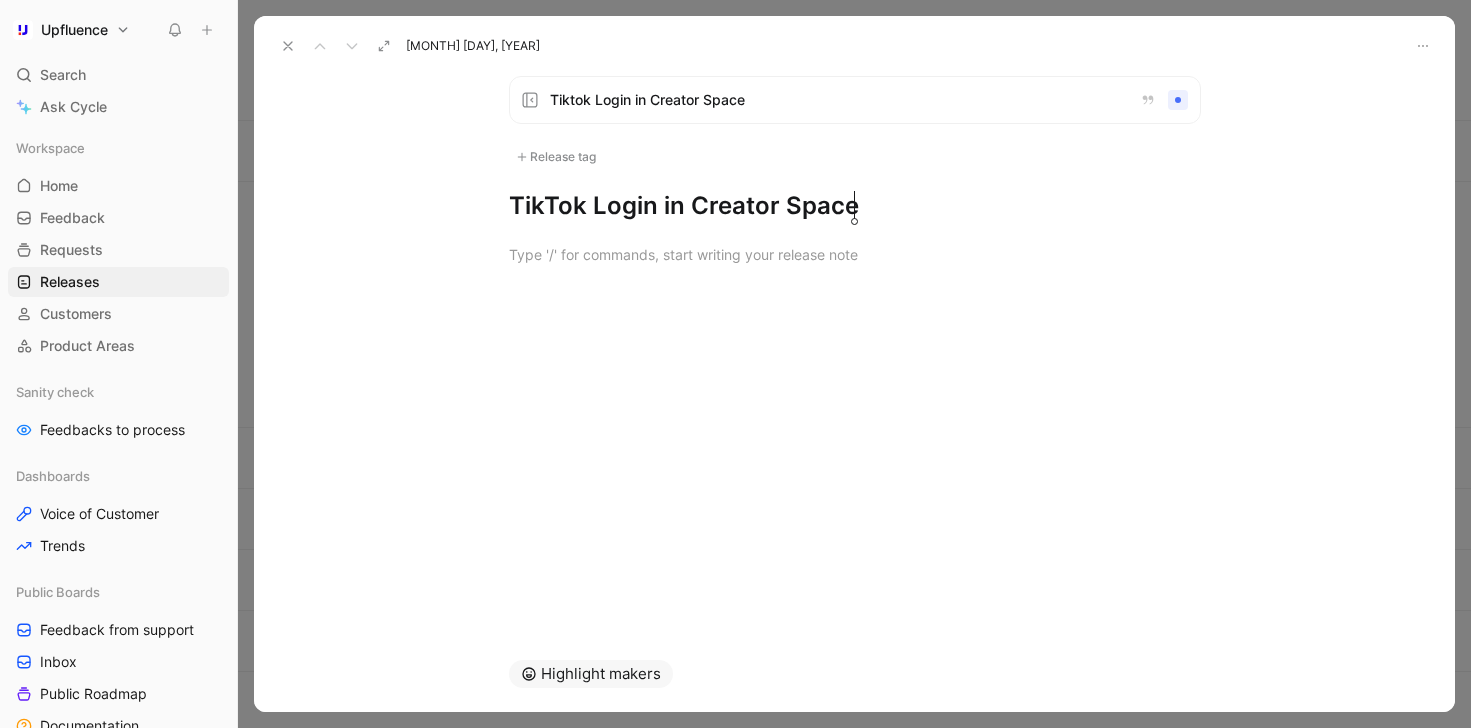 click at bounding box center (288, 46) 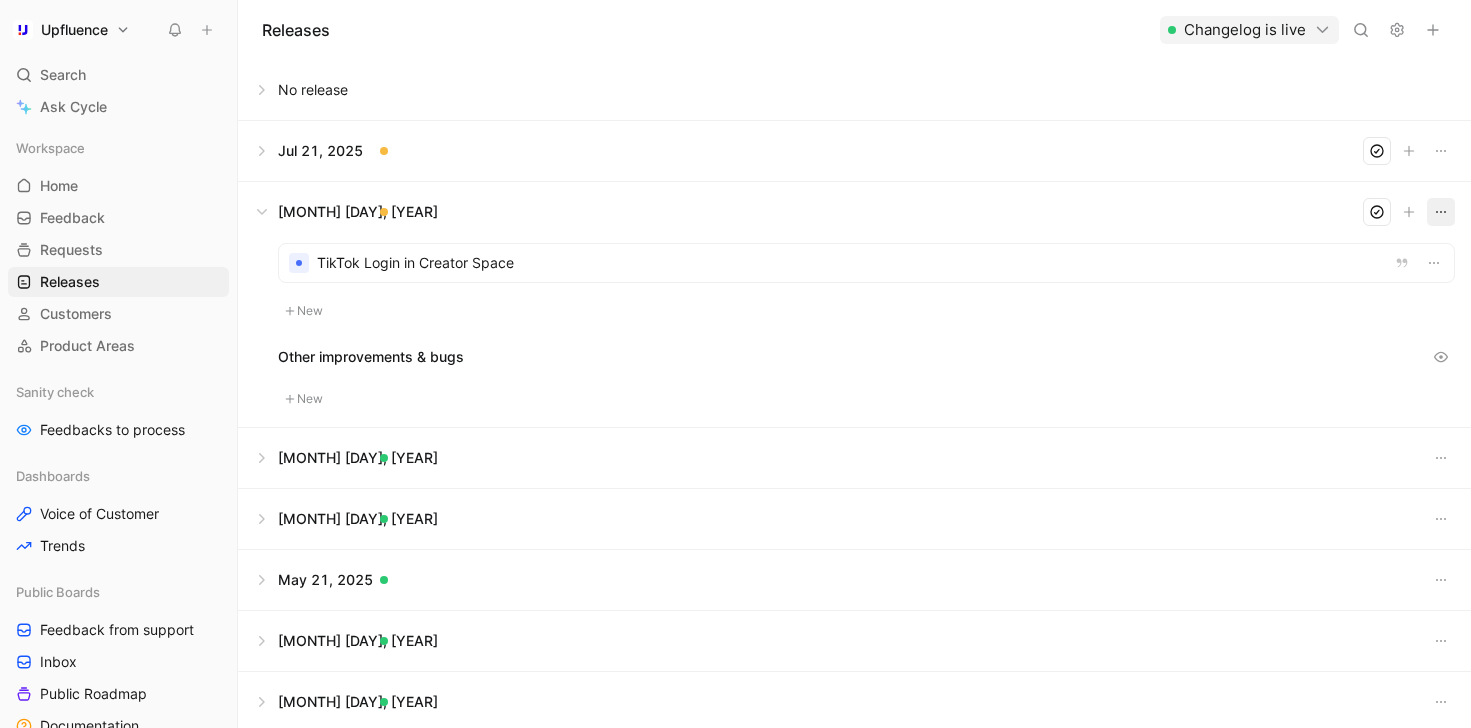 click at bounding box center [1441, 151] 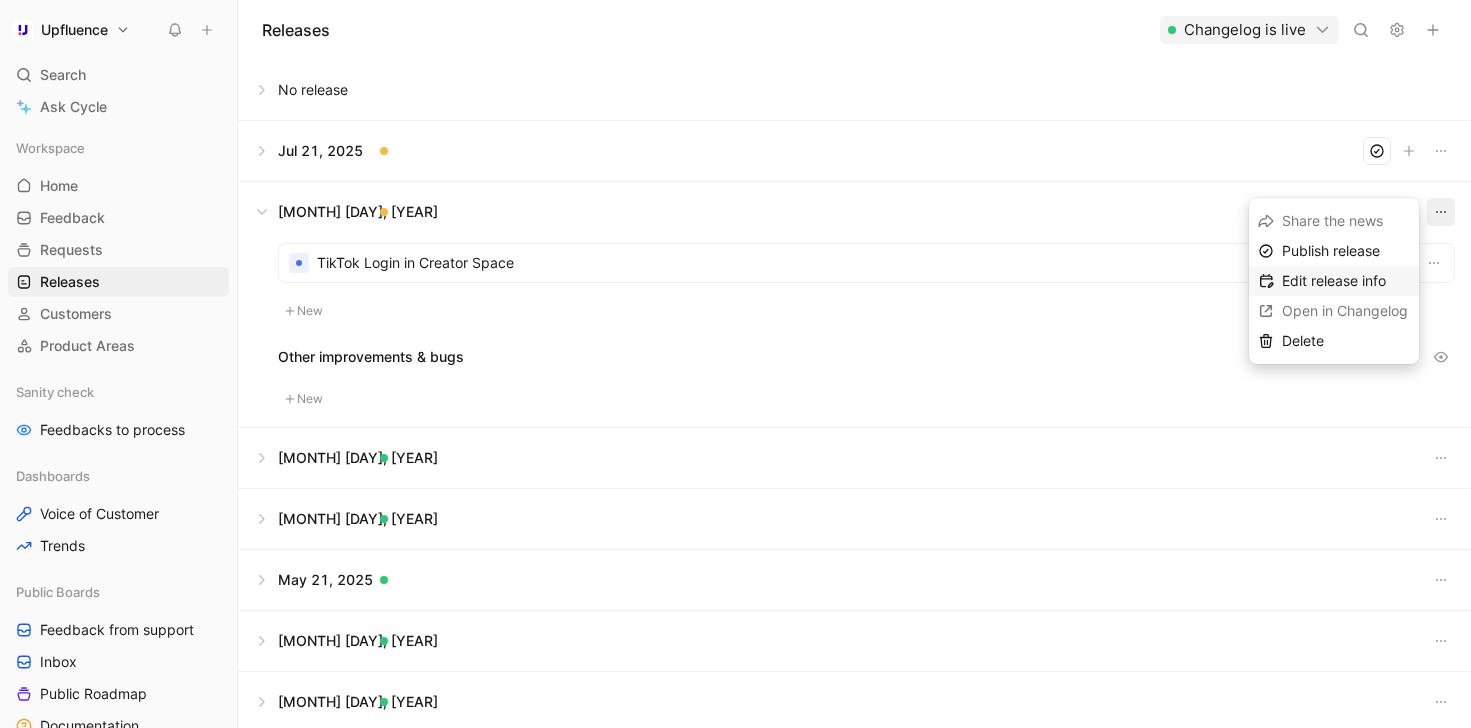 click on "Edit release info" at bounding box center [1334, 280] 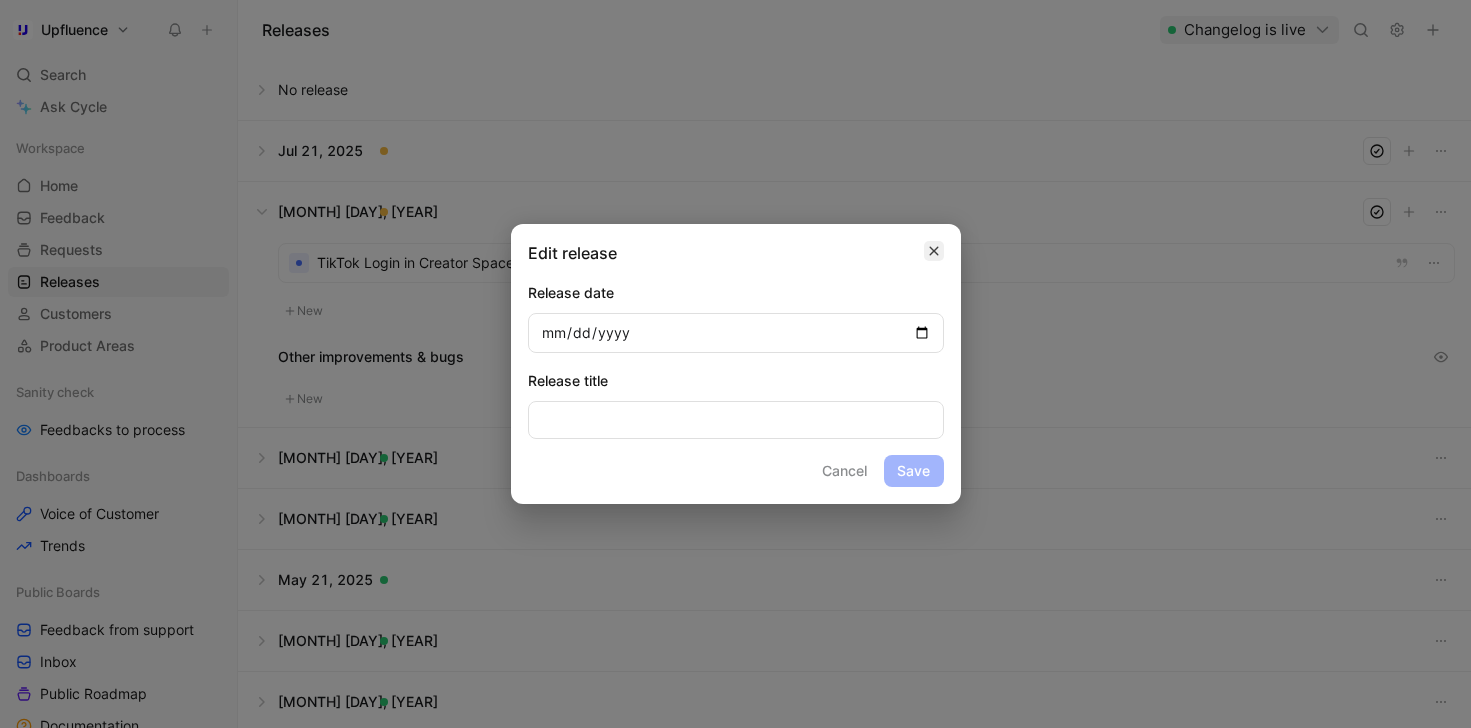 click at bounding box center (934, 251) 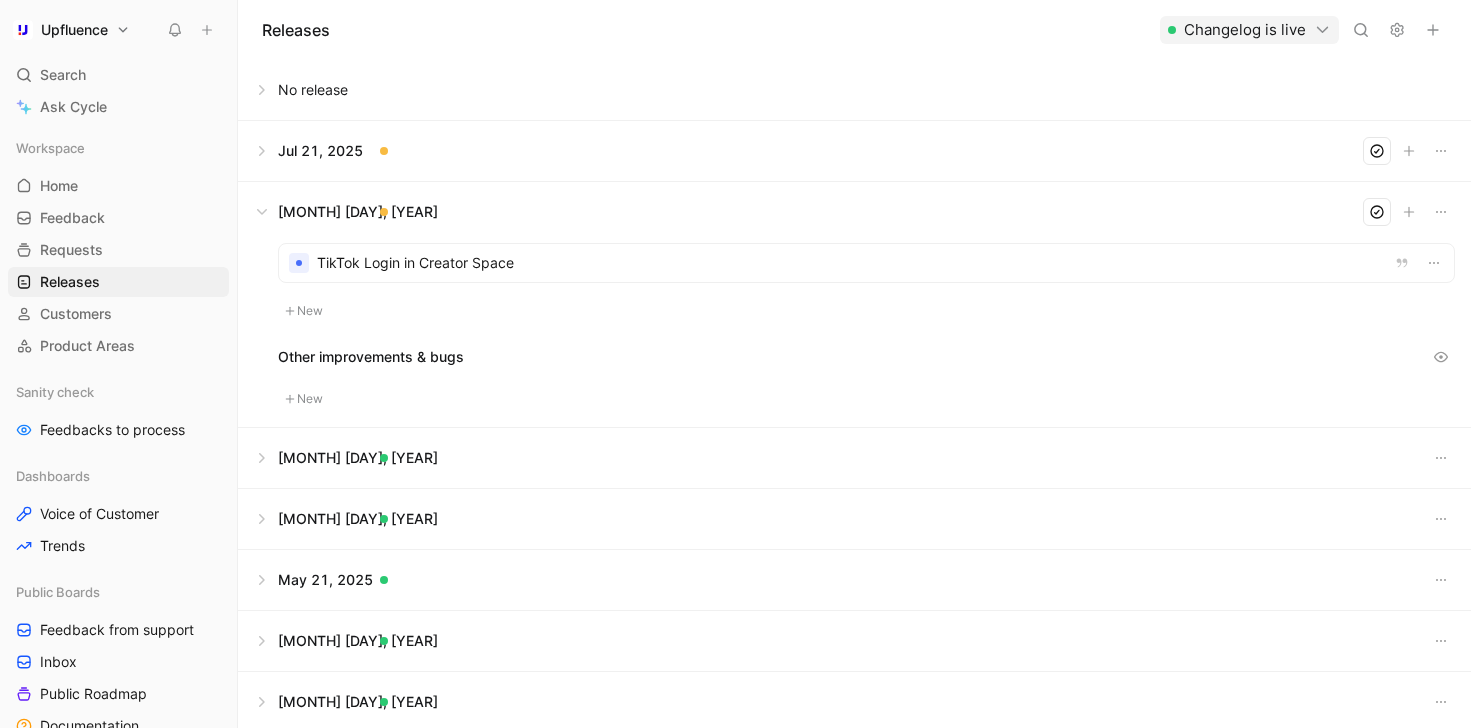 click at bounding box center [866, 263] 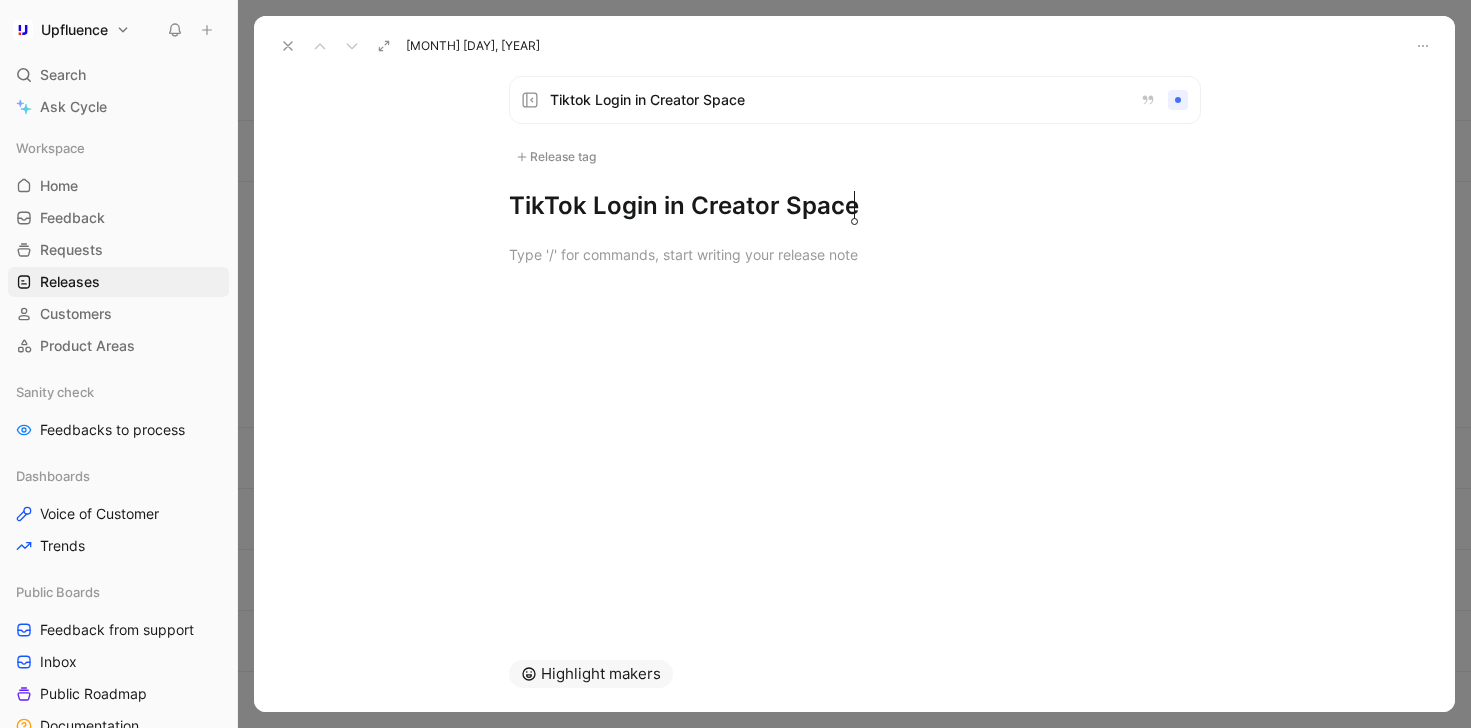 click at bounding box center (288, 46) 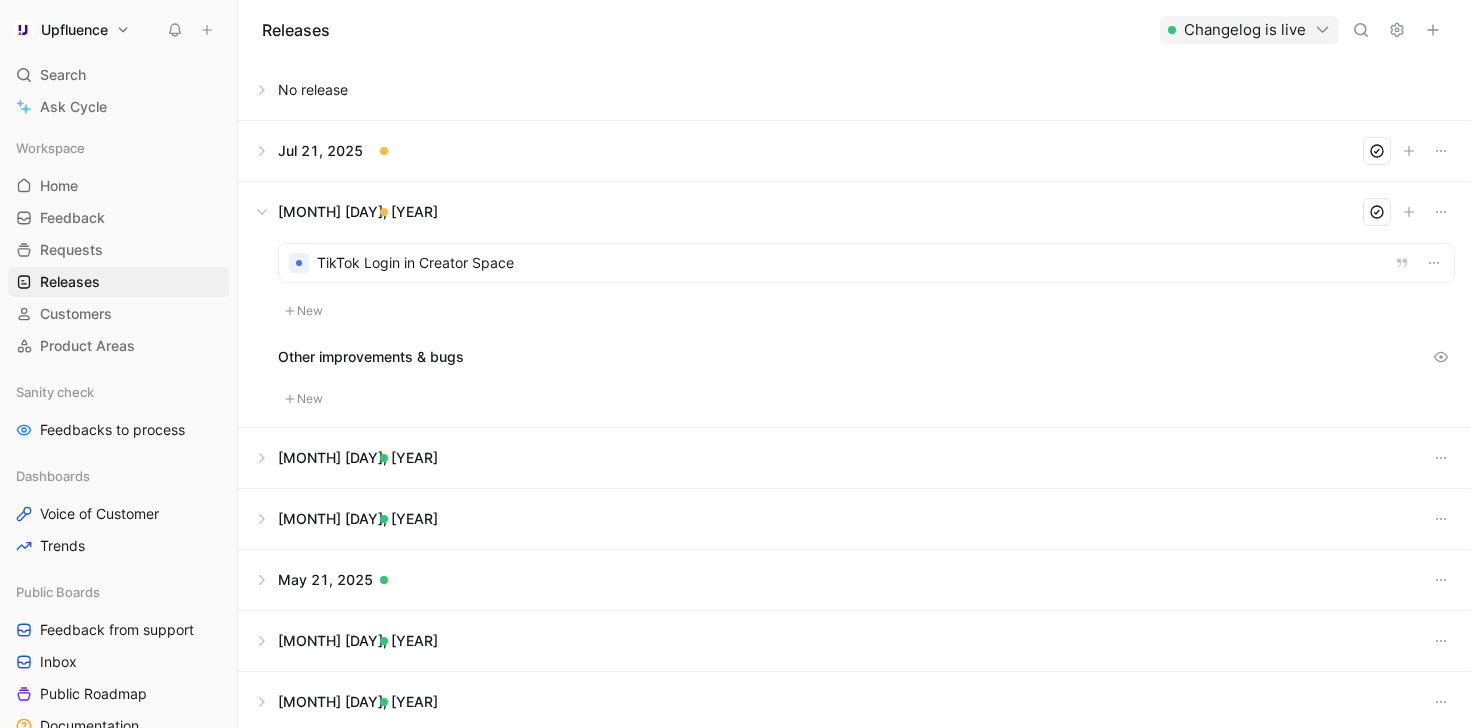 click at bounding box center [866, 263] 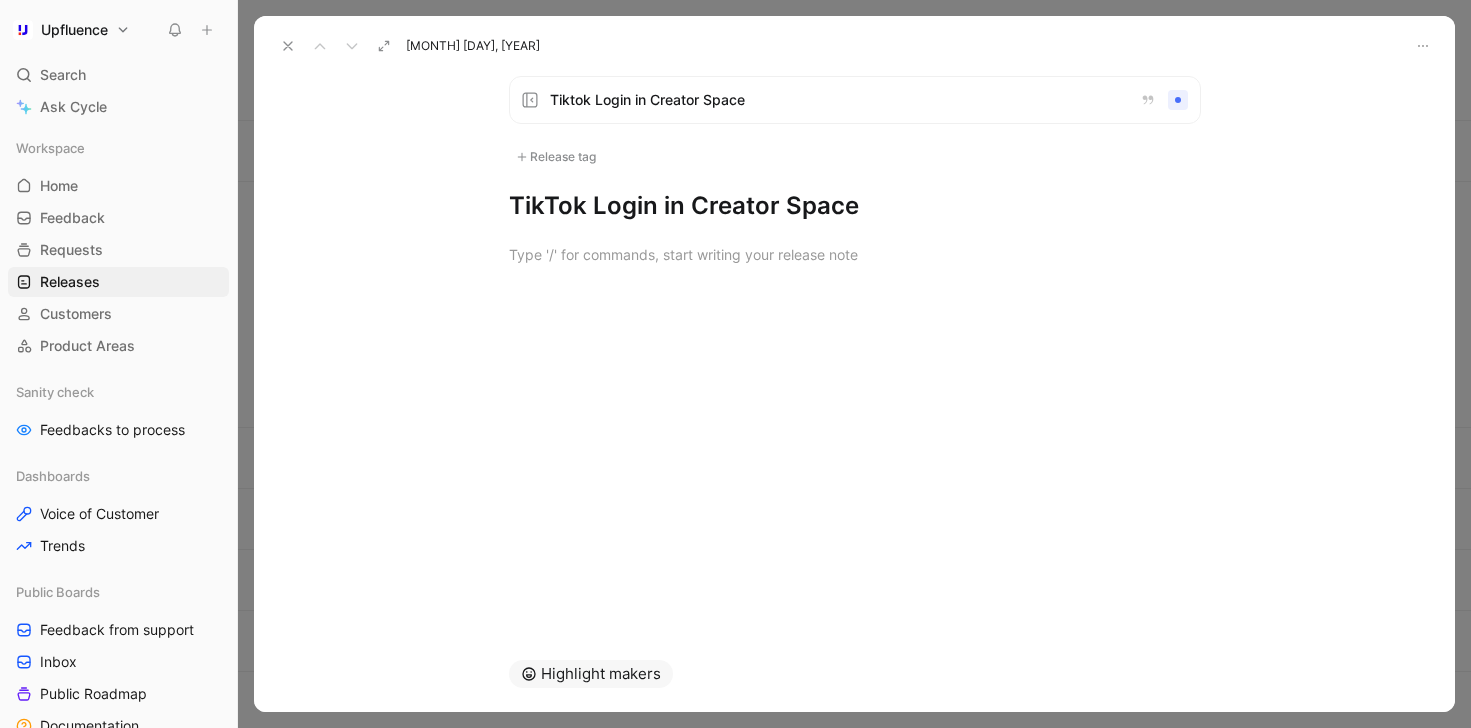 click at bounding box center [288, 46] 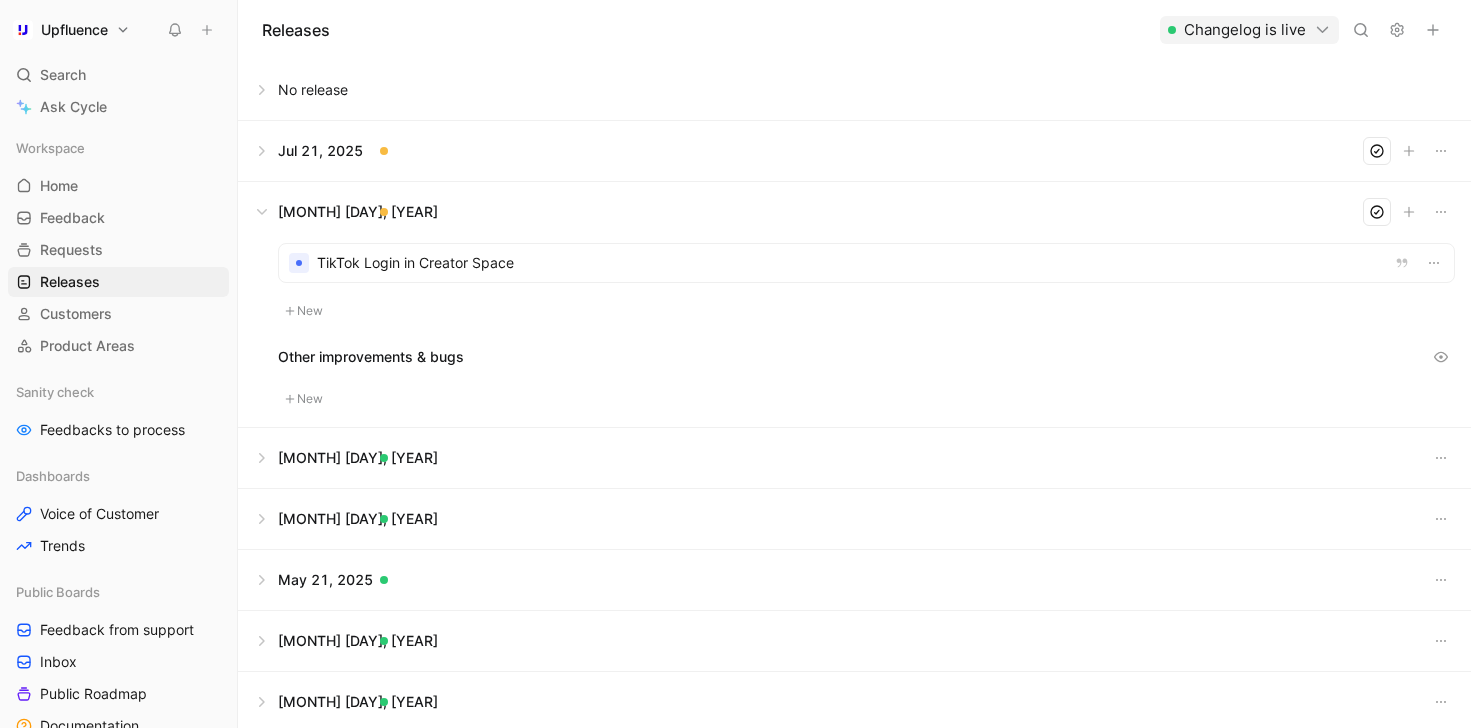 click at bounding box center (854, 90) 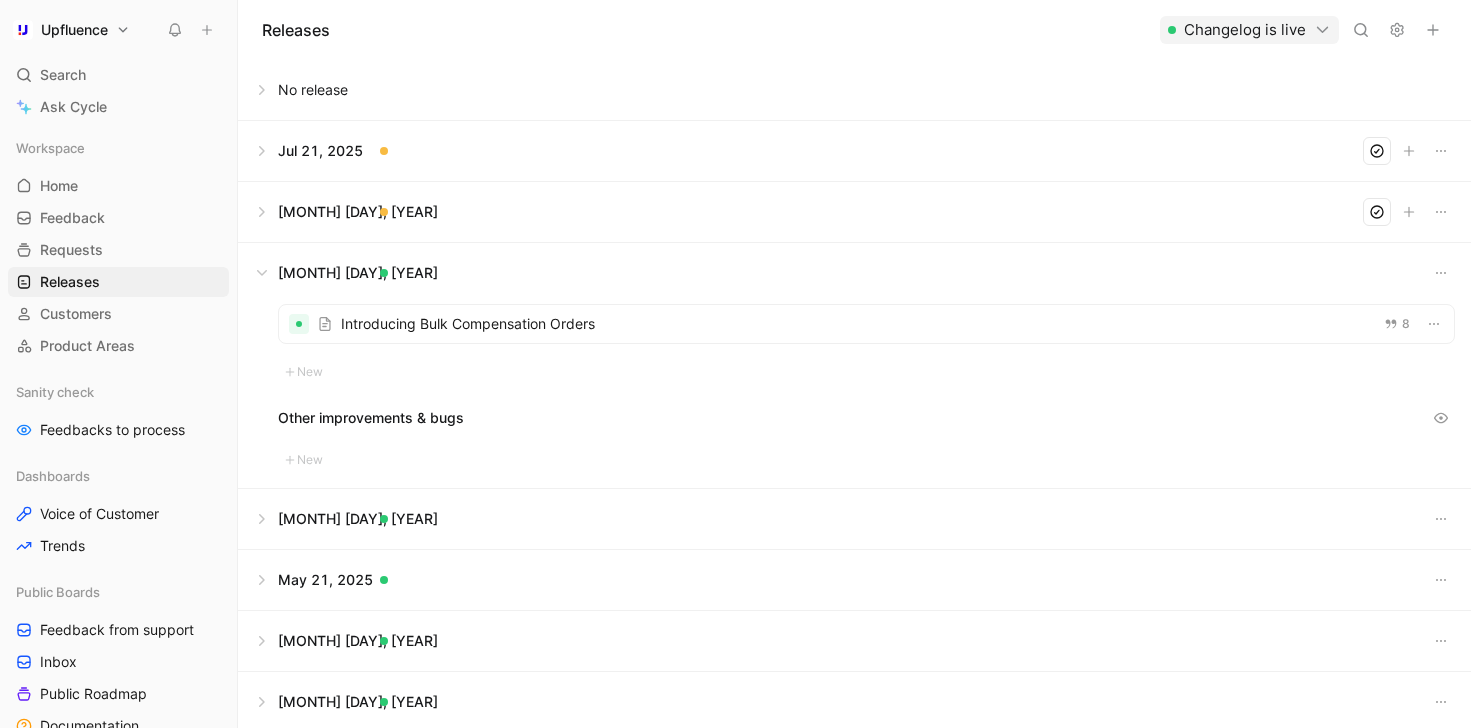 click at bounding box center [854, 90] 